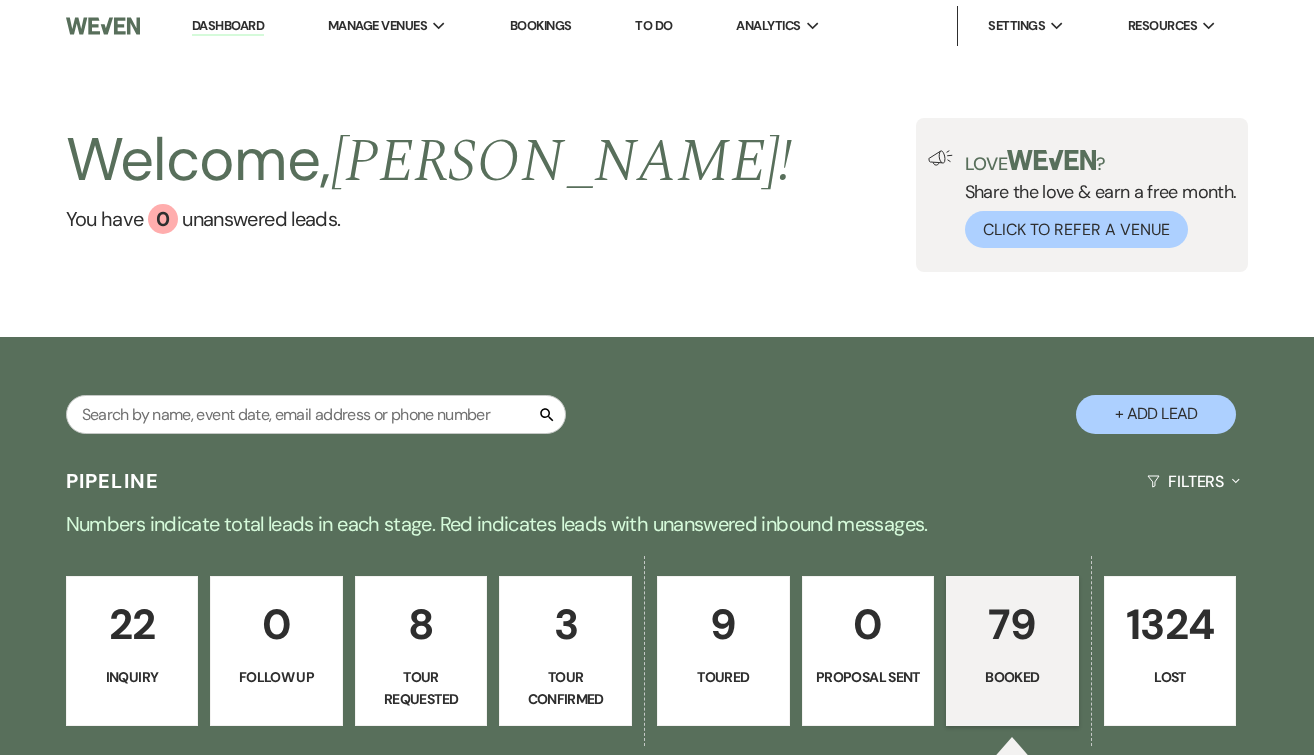 scroll, scrollTop: 0, scrollLeft: 0, axis: both 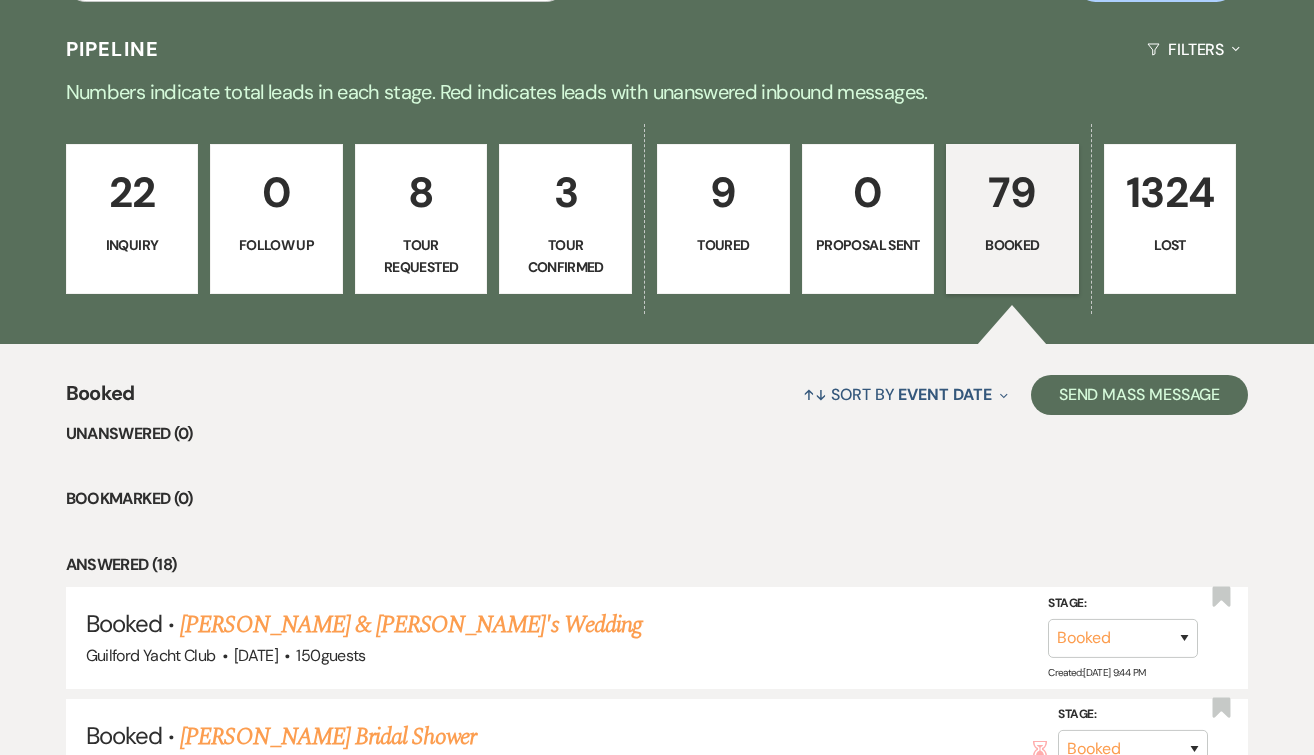 click on "22 Inquiry" at bounding box center (132, 219) 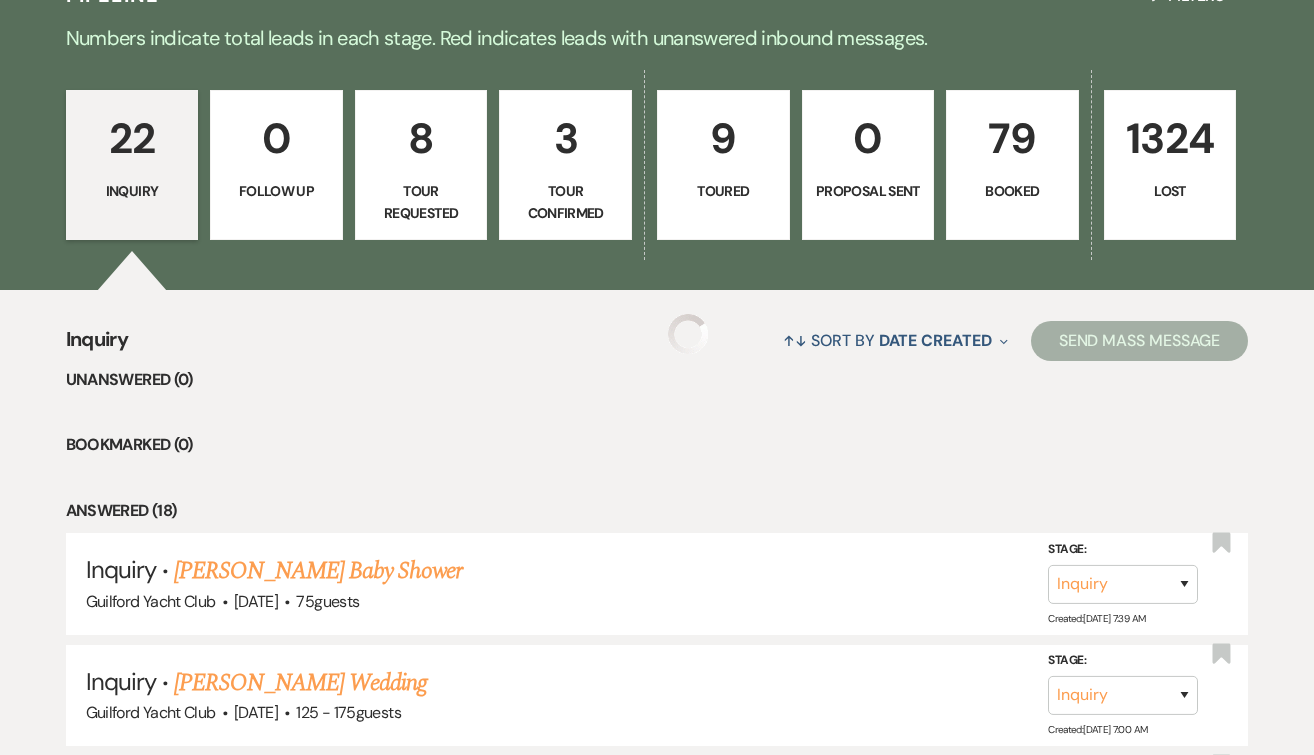 scroll, scrollTop: 633, scrollLeft: 0, axis: vertical 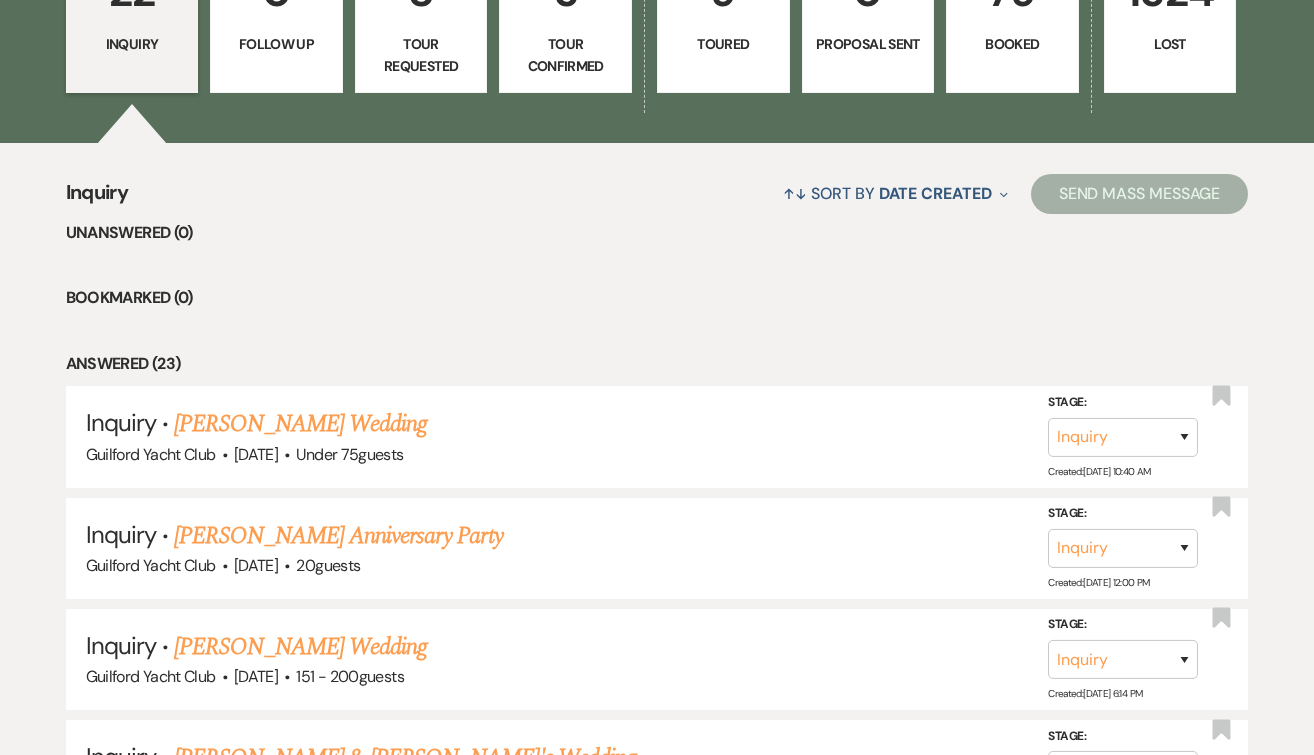 click on "3 Tour Confirmed" at bounding box center (565, 18) 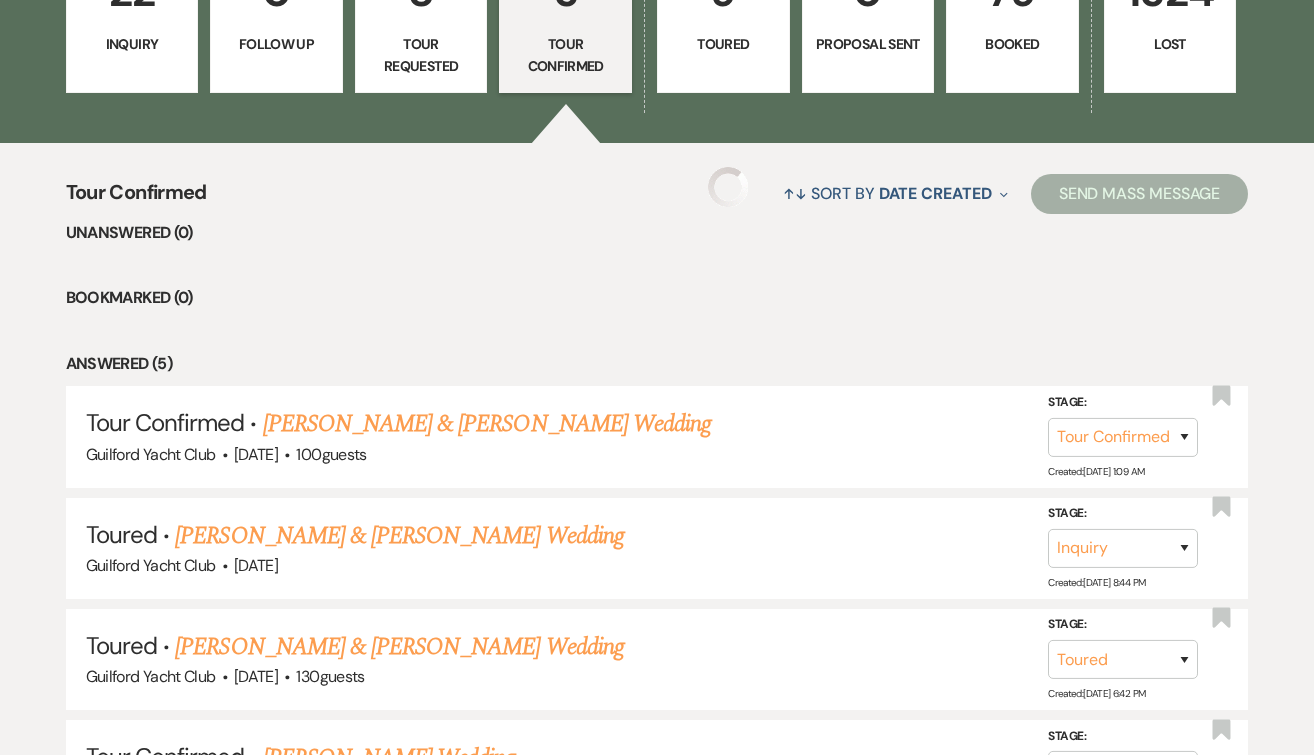 select on "4" 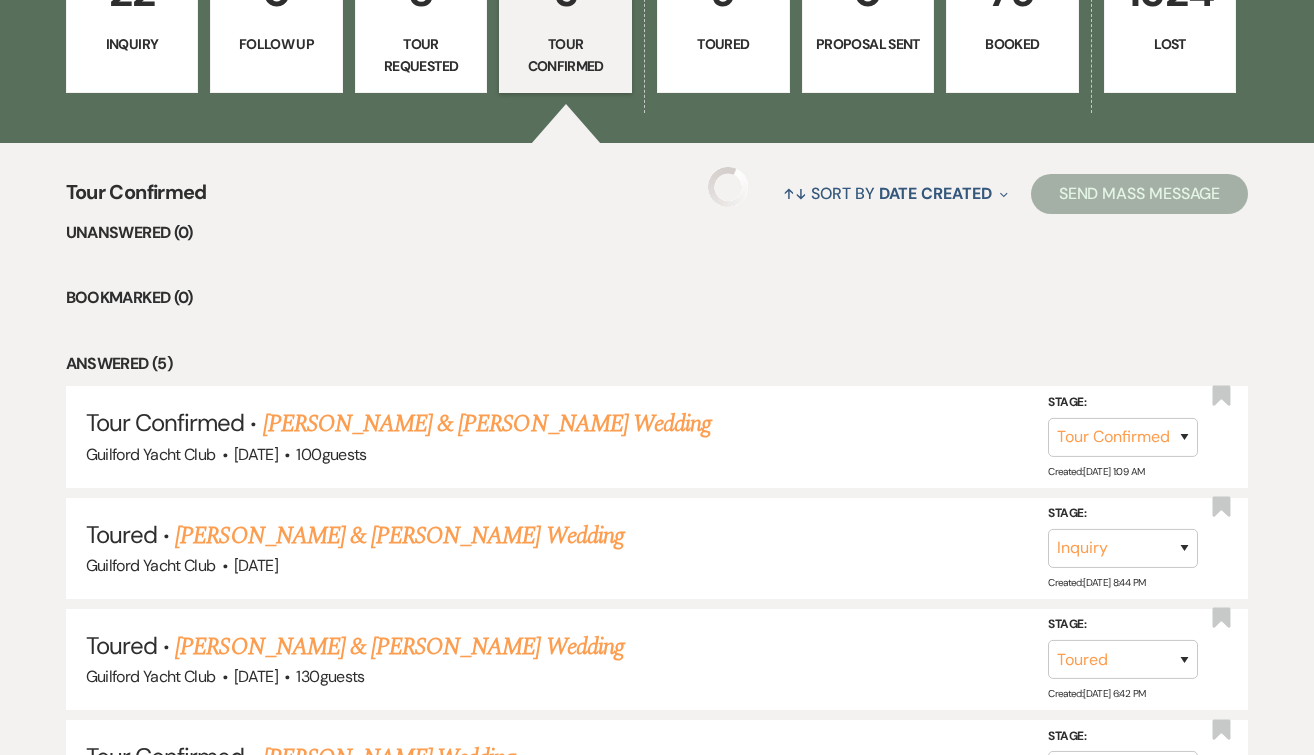 select on "4" 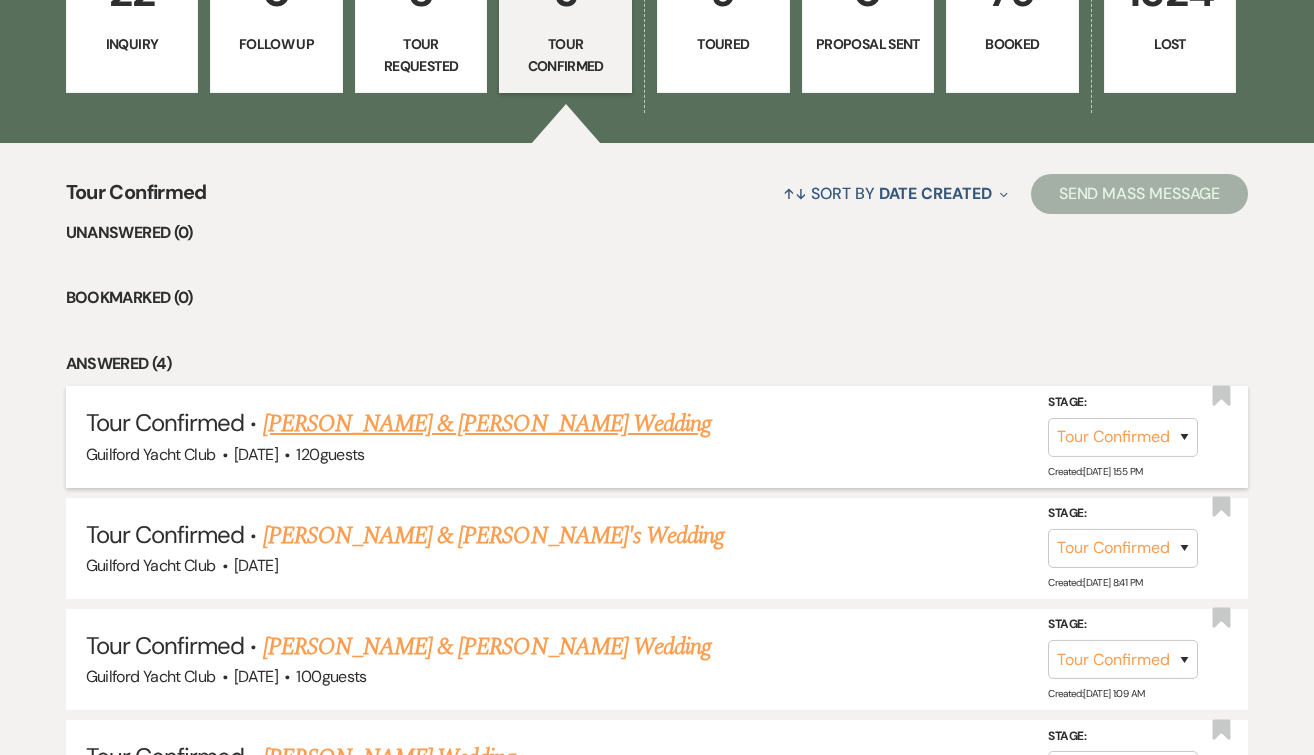 click on "[PERSON_NAME] & [PERSON_NAME] Wedding" at bounding box center [487, 424] 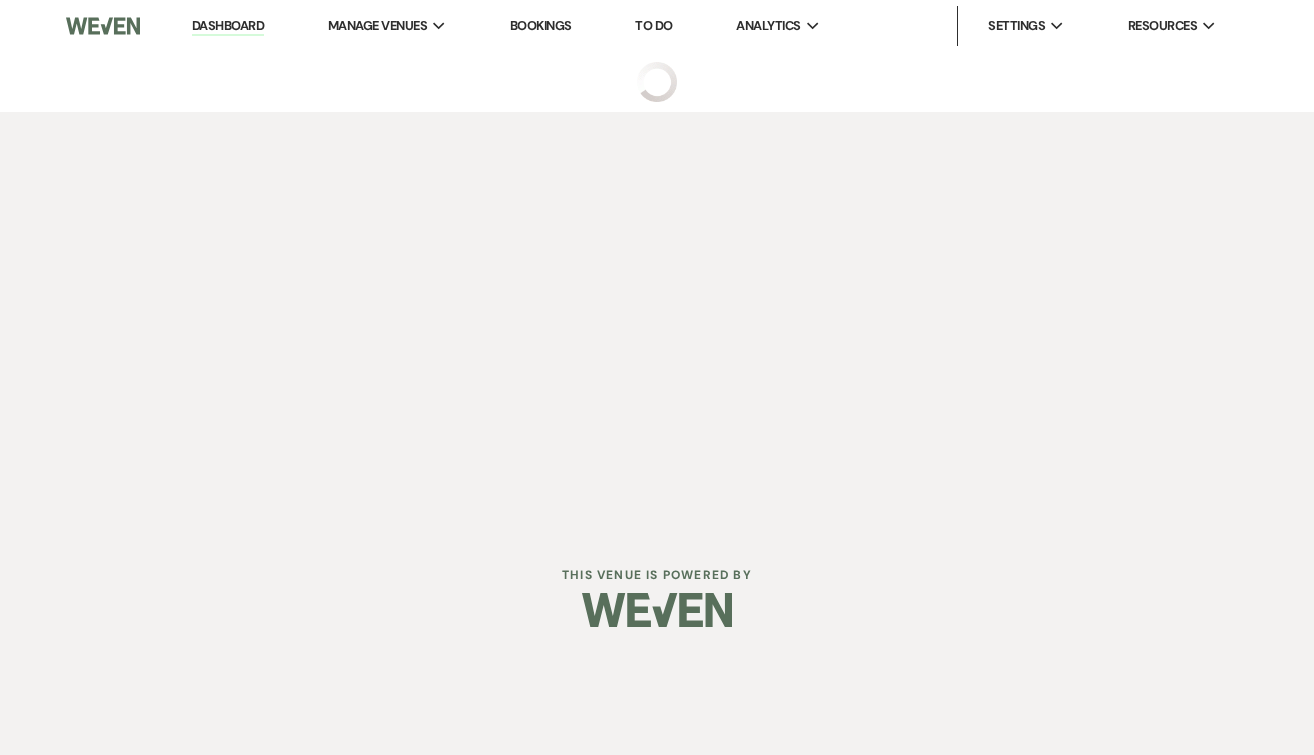 scroll, scrollTop: 0, scrollLeft: 0, axis: both 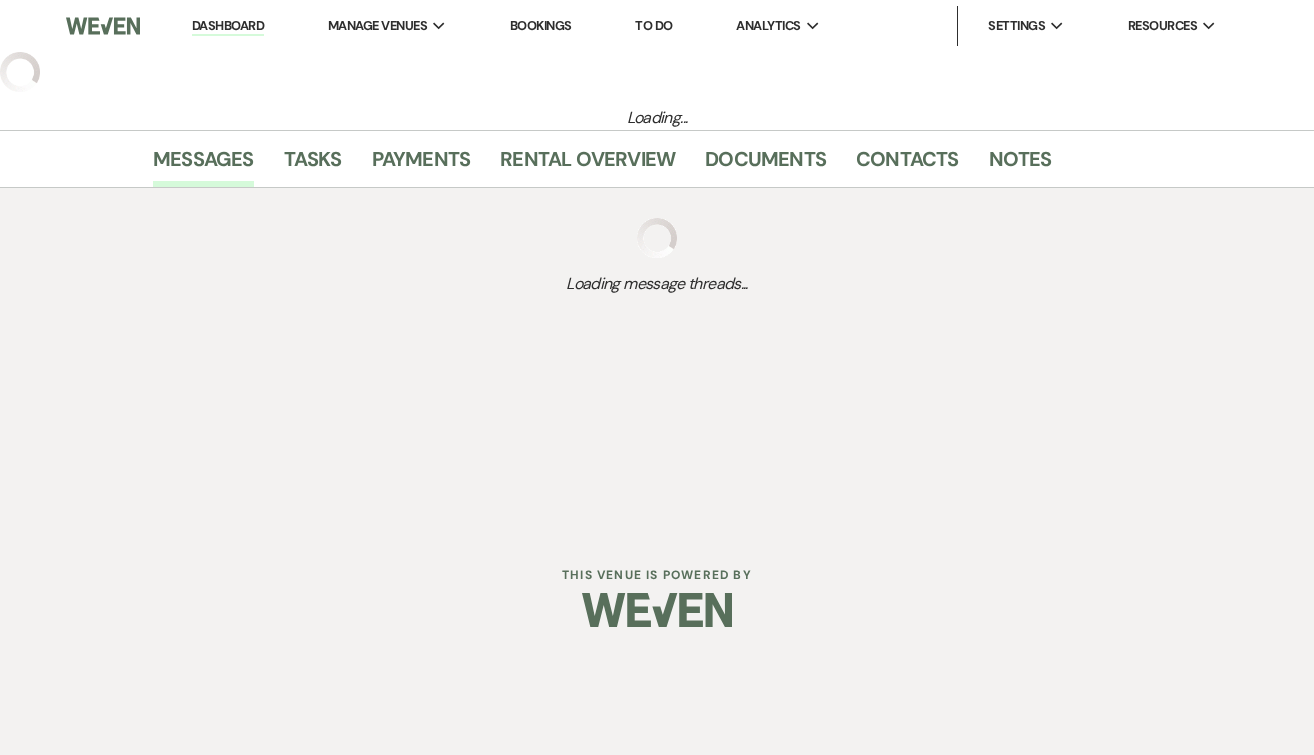 select on "4" 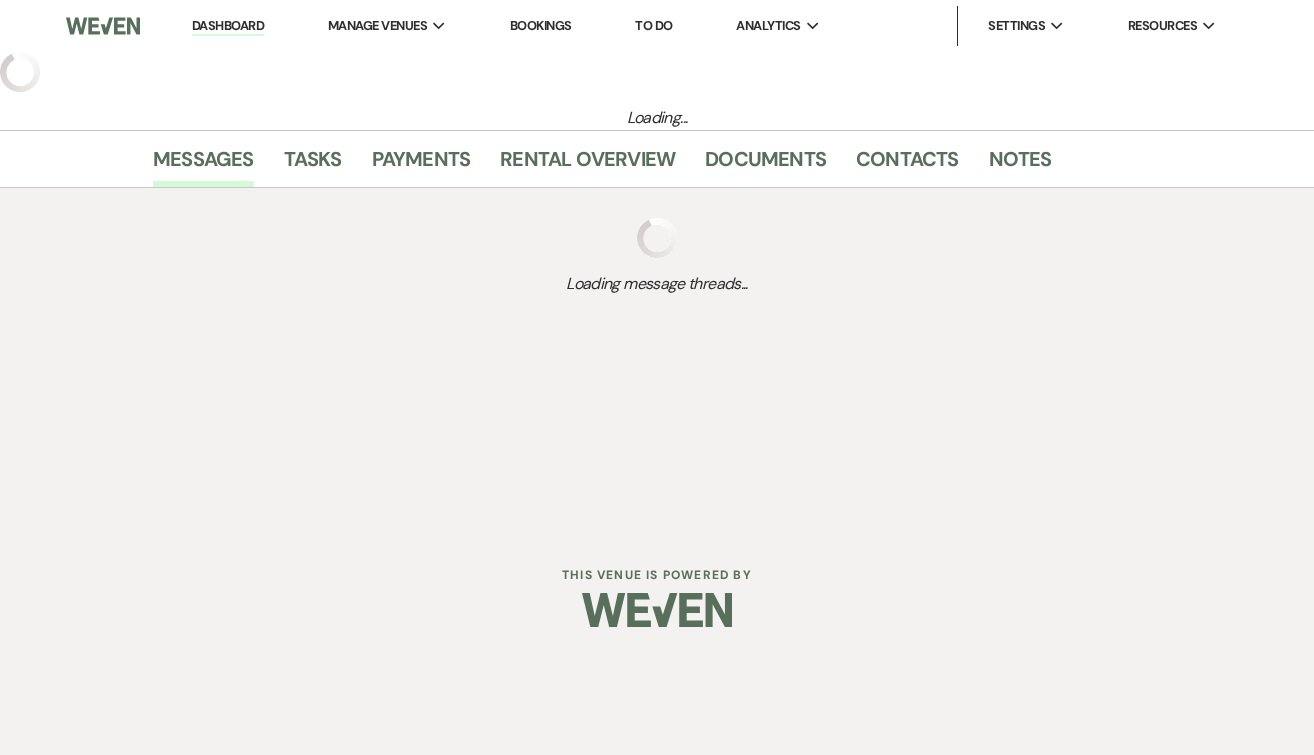 select on "5" 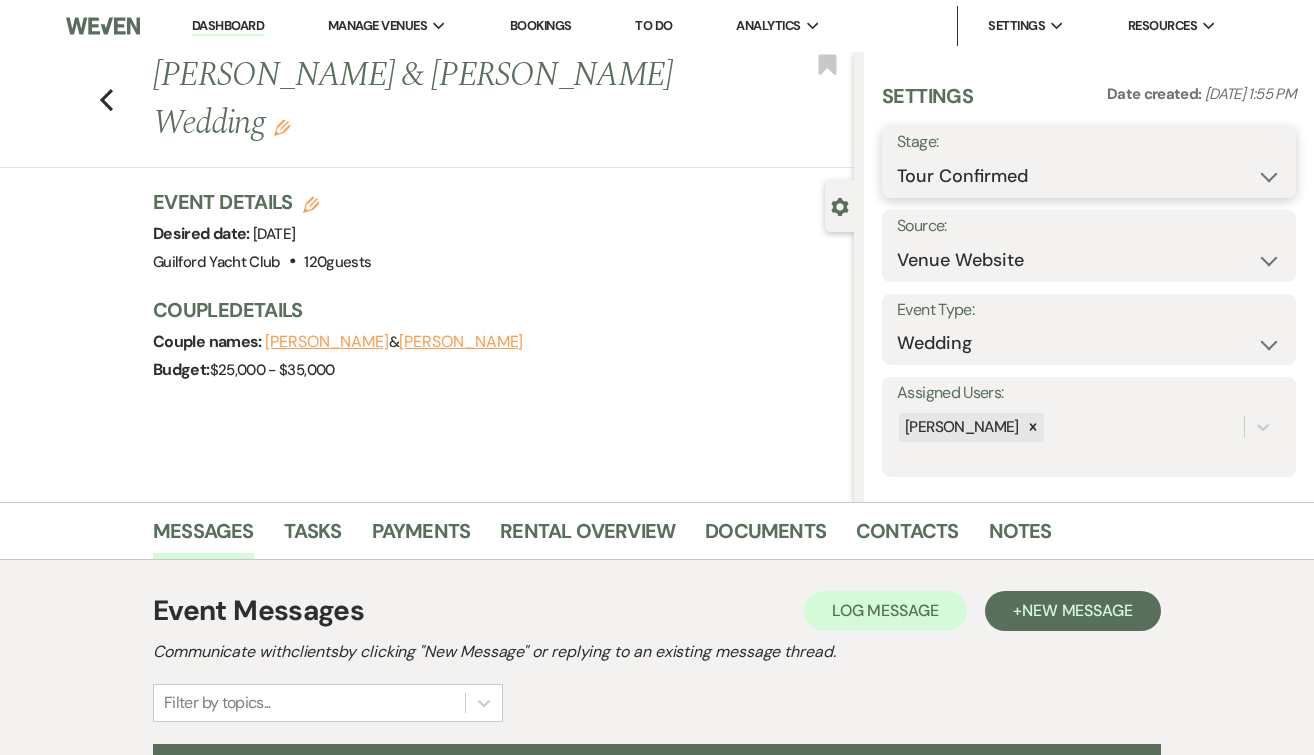 click on "Inquiry Follow Up Tour Requested Tour Confirmed Toured Proposal Sent Booked Lost" at bounding box center [1089, 176] 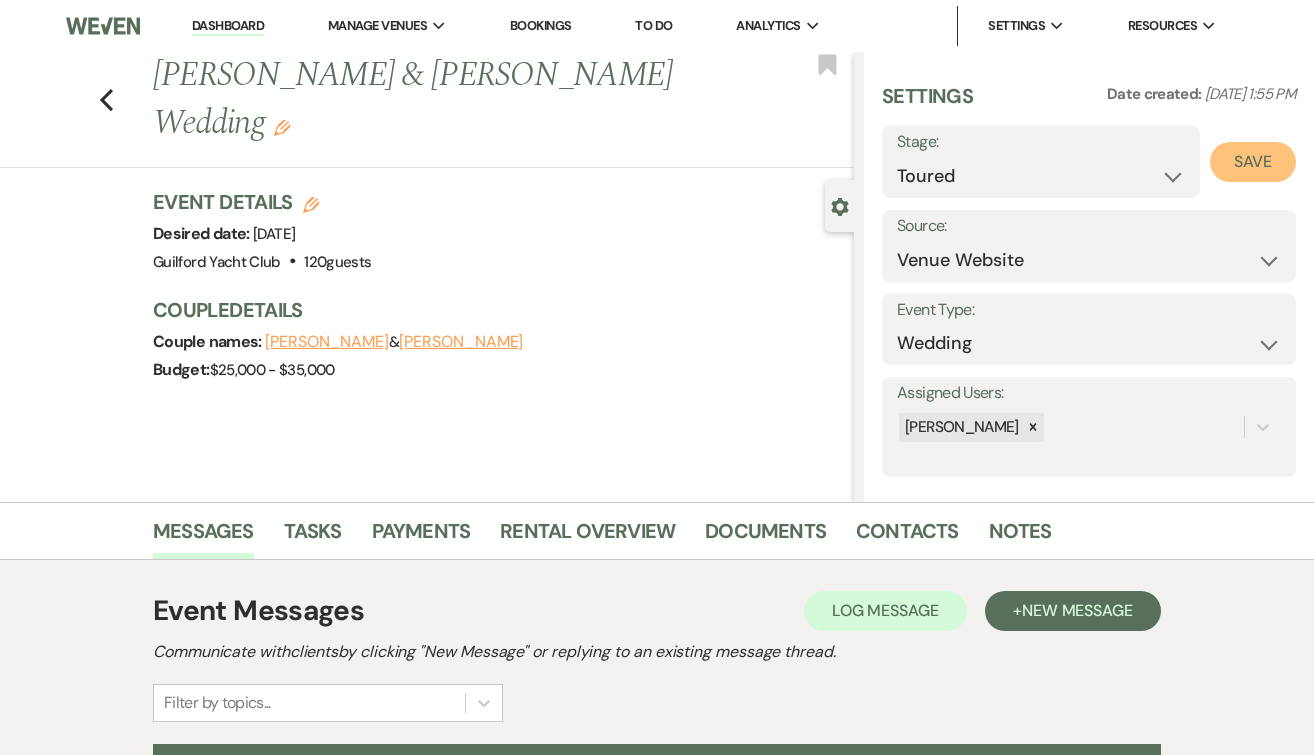 click on "Save" at bounding box center (1253, 162) 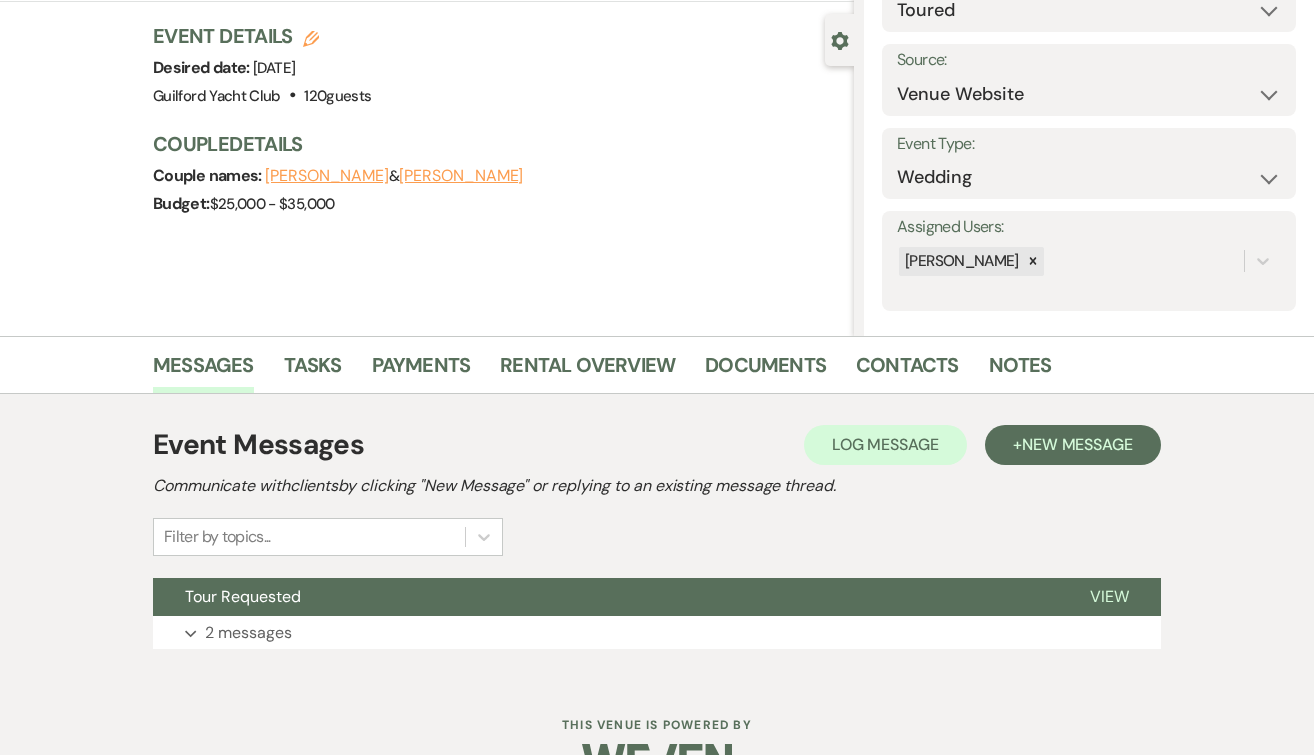 scroll, scrollTop: 219, scrollLeft: 0, axis: vertical 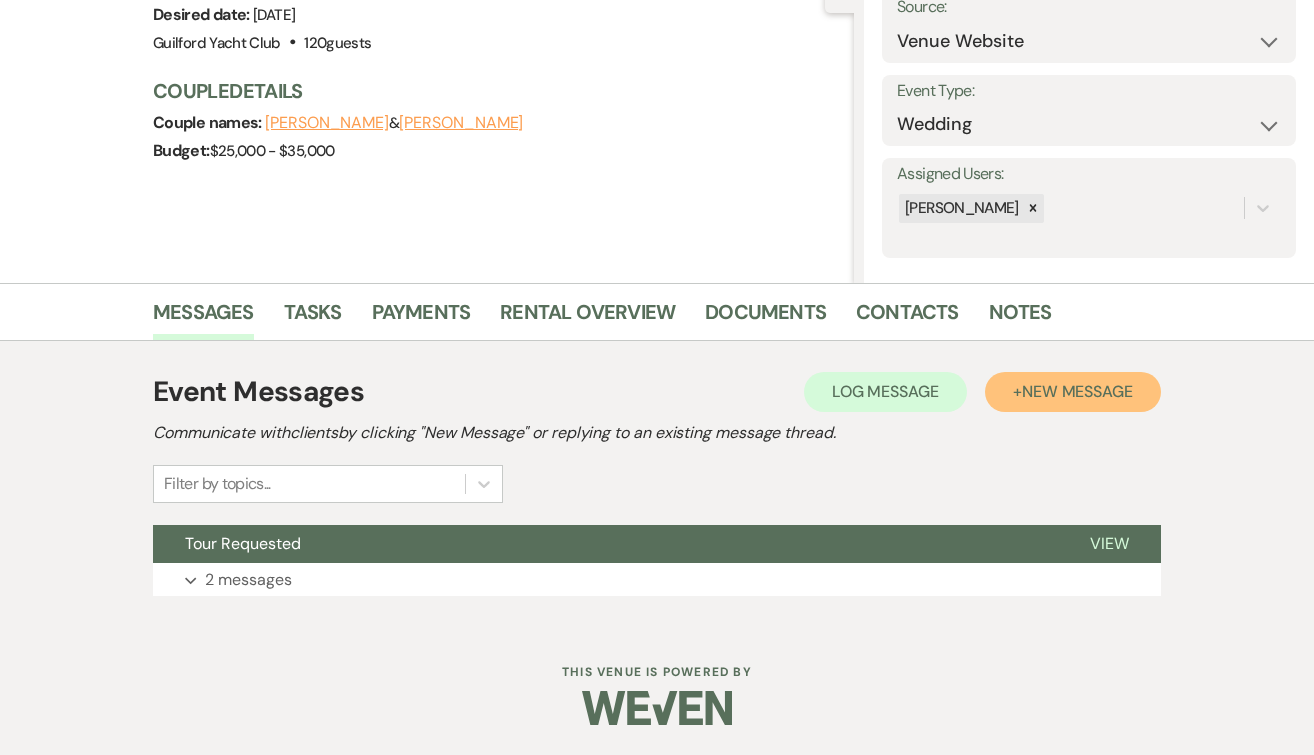 click on "New Message" at bounding box center (1077, 391) 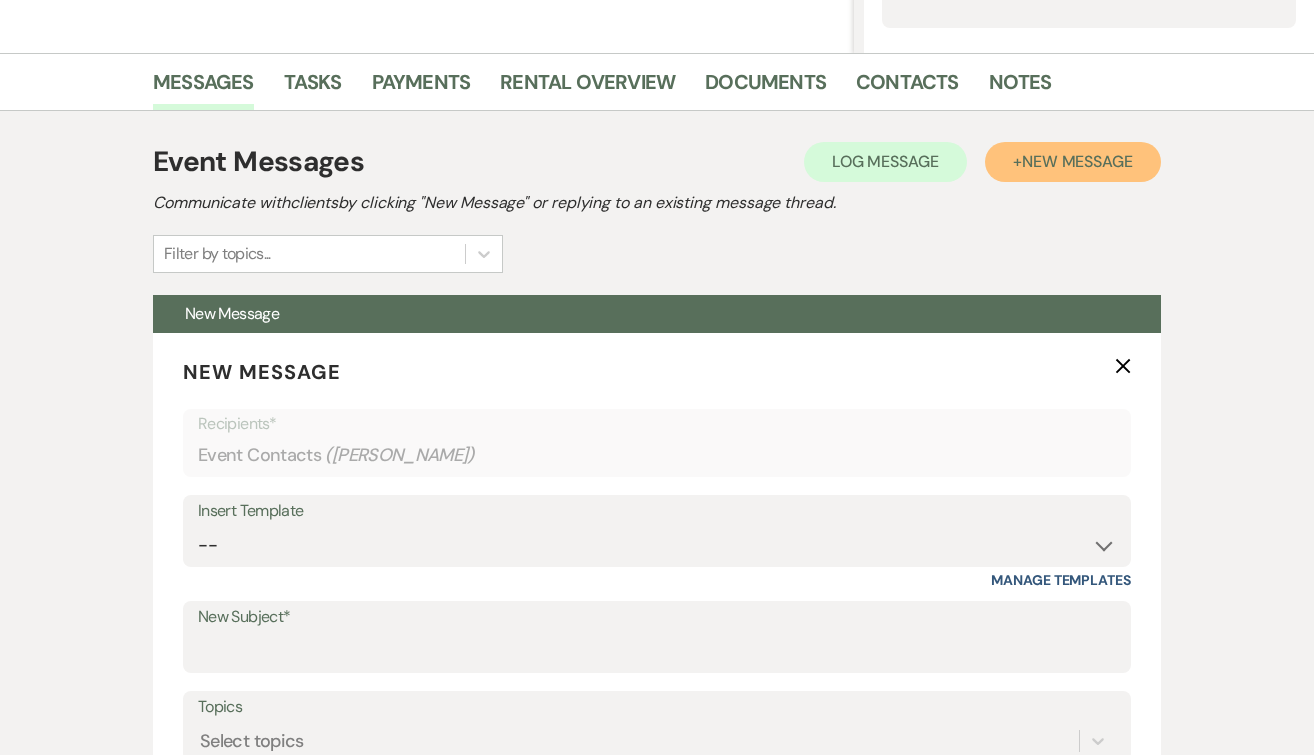 scroll, scrollTop: 592, scrollLeft: 0, axis: vertical 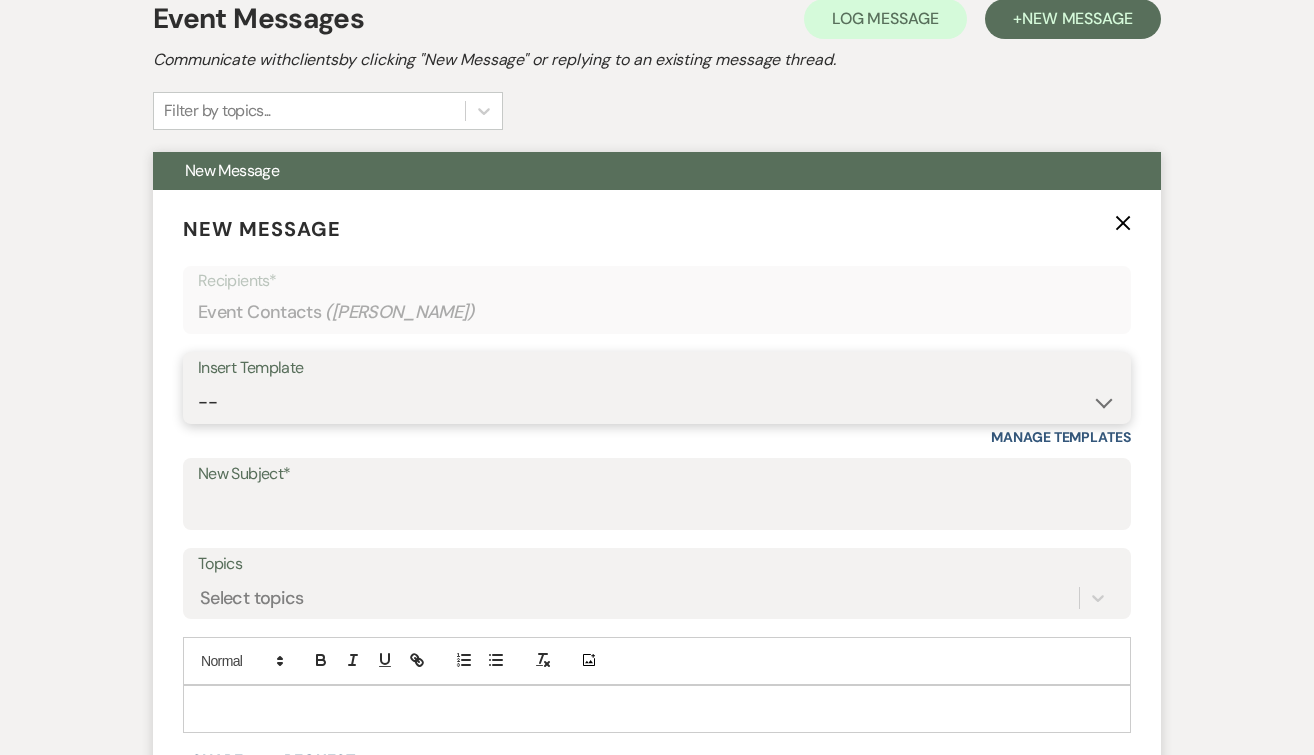 click on "-- Weven Planning Portal Introduction (Booked Events) Initial Inquiry Response Tour Request Response Follow Up Contract (Pre-Booked Leads) Initial Inquiry Response- unknown date  Initial Inquiry Response- High Season Initial Inquiry Response- Shoulder Season Initial Inquiry Response- Low Season Initial Inquiry Response- Member Unknown Date Initial Inquiry Response- Member High Season Copy of Initial Inquiry Response- Member Shoulder Season Initial Inquiry Response- Member Low Season Thank you for touring the Guilford Yacht Club Schedule Tour for GYC Bridal Shower End of Life Celebration  Copy of Weven Planning Portal Introduction (Booked Events) Copy of Weven Planning Portal Introduction (Booked Events) Copy of Weven Planning Portal Introduction (Booked Events) Lost- Why? Knot review 5 Stars Copy of Follow Up Out of Office Vendor COI forms" at bounding box center (657, 402) 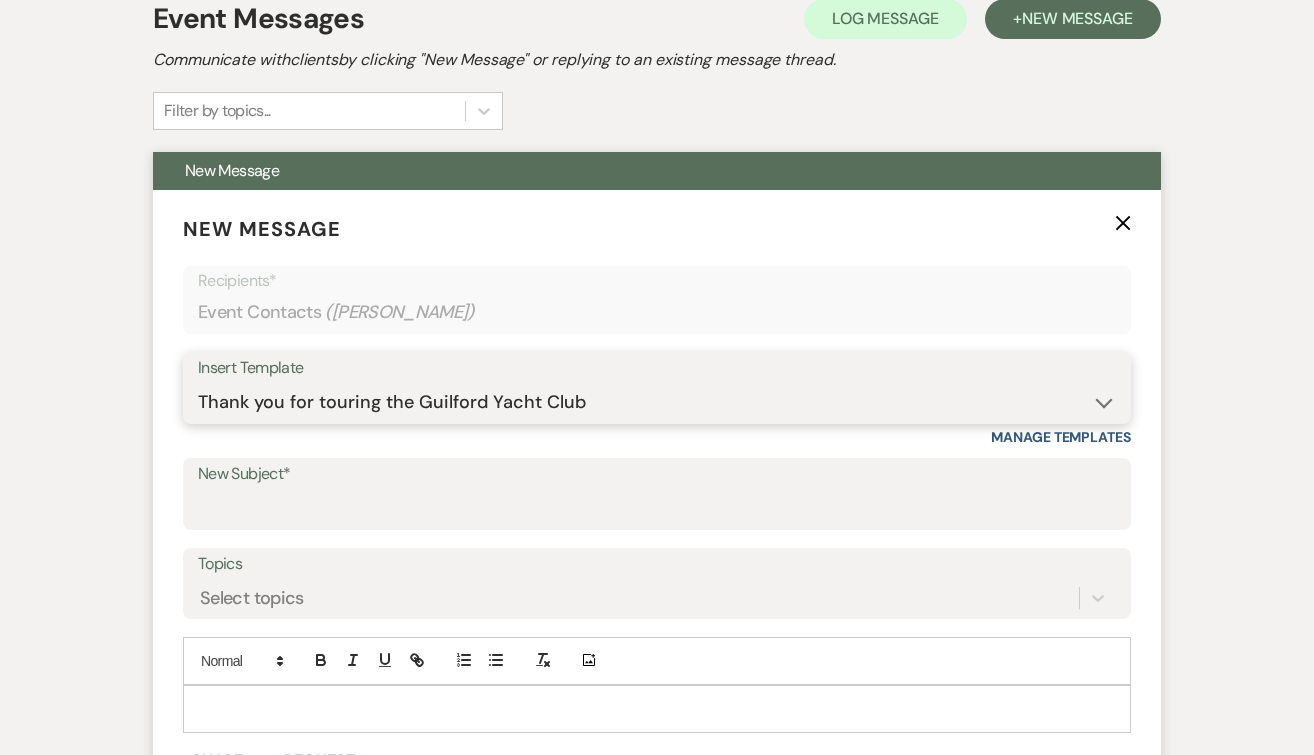type on "Thank you for touring the Guilford Yacht Club" 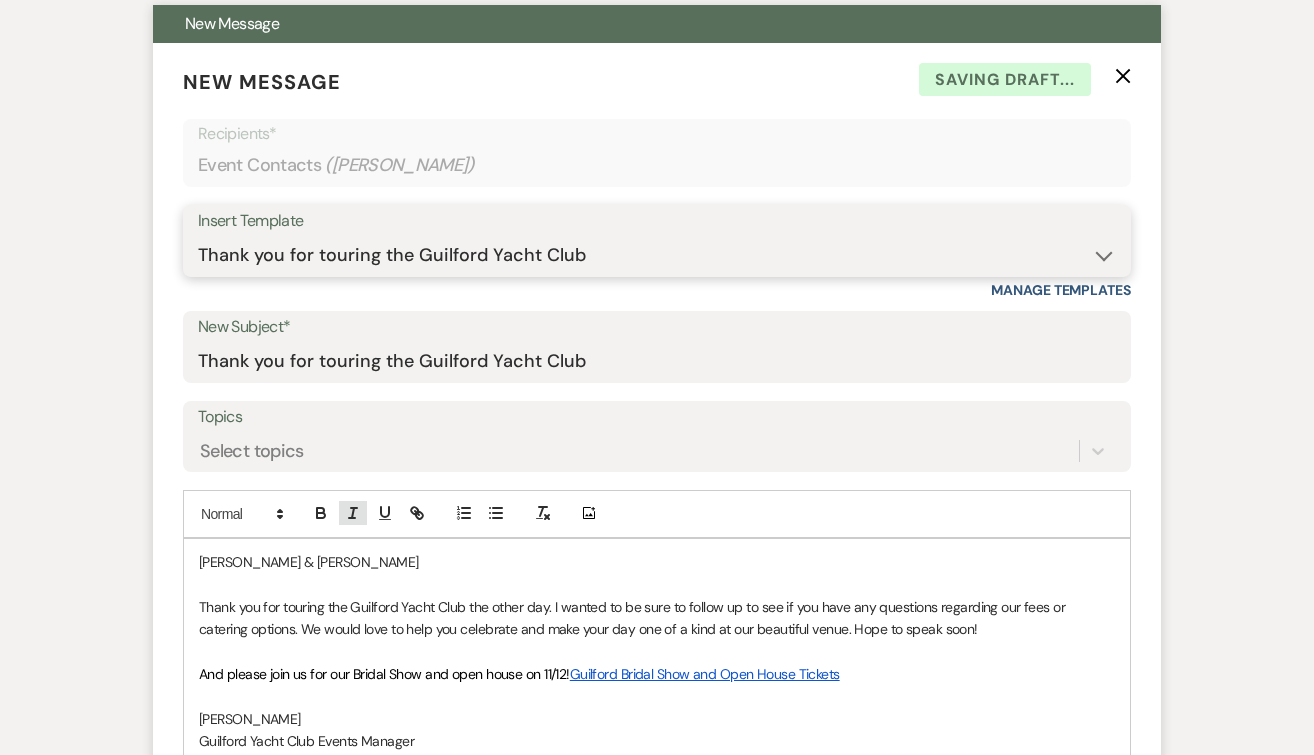 scroll, scrollTop: 843, scrollLeft: 0, axis: vertical 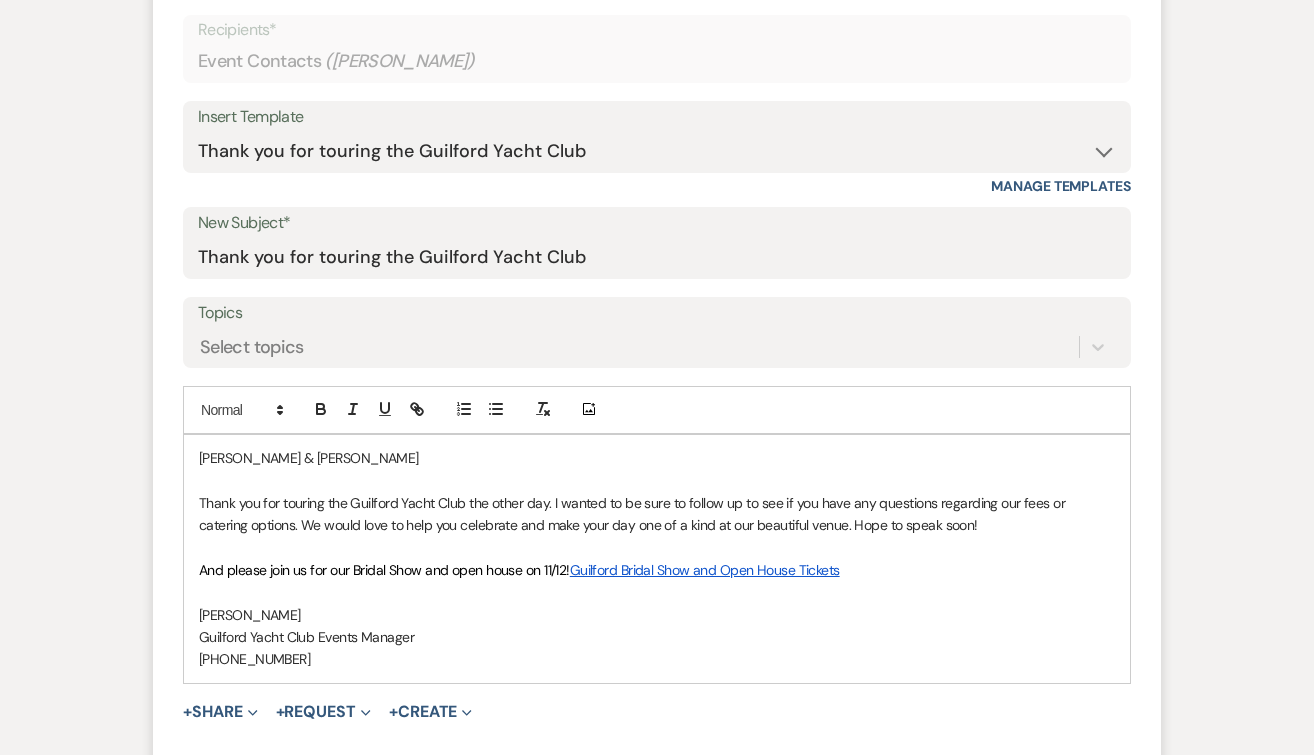 click on "[PERSON_NAME] & [PERSON_NAME]" at bounding box center [657, 458] 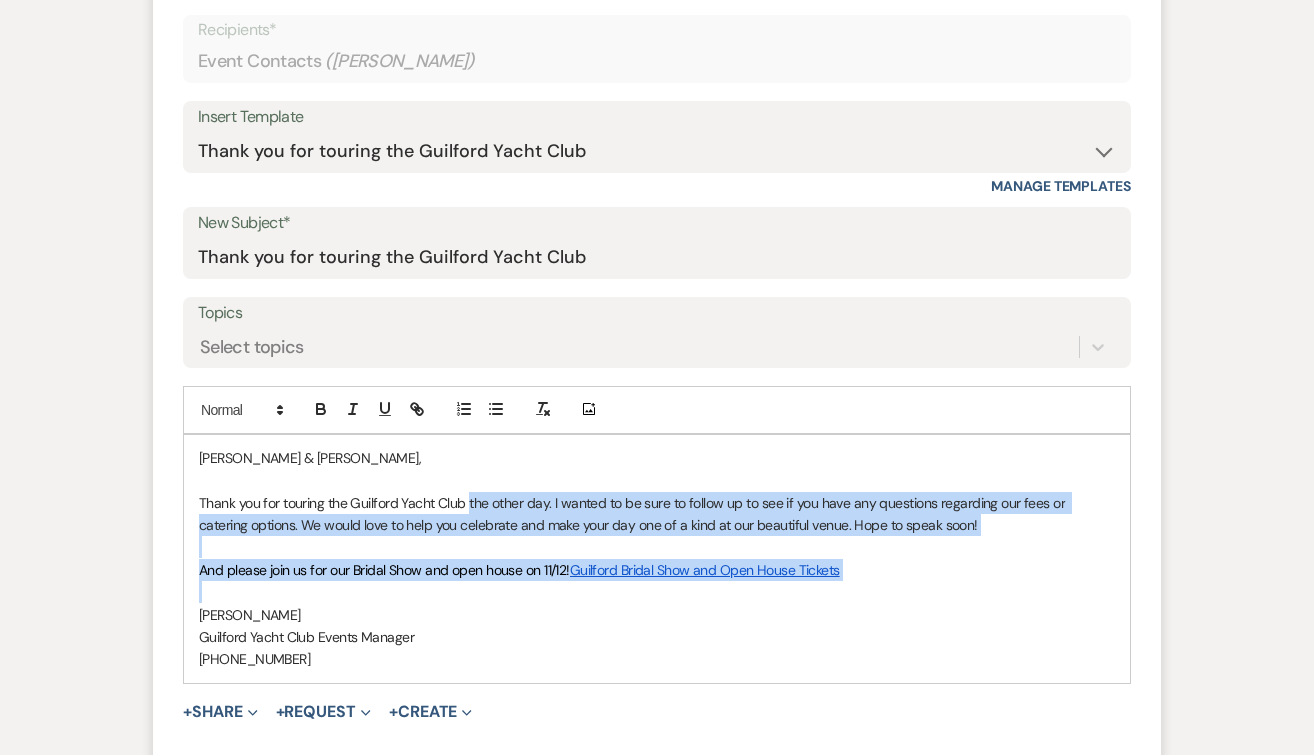 drag, startPoint x: 469, startPoint y: 499, endPoint x: 734, endPoint y: 582, distance: 277.69406 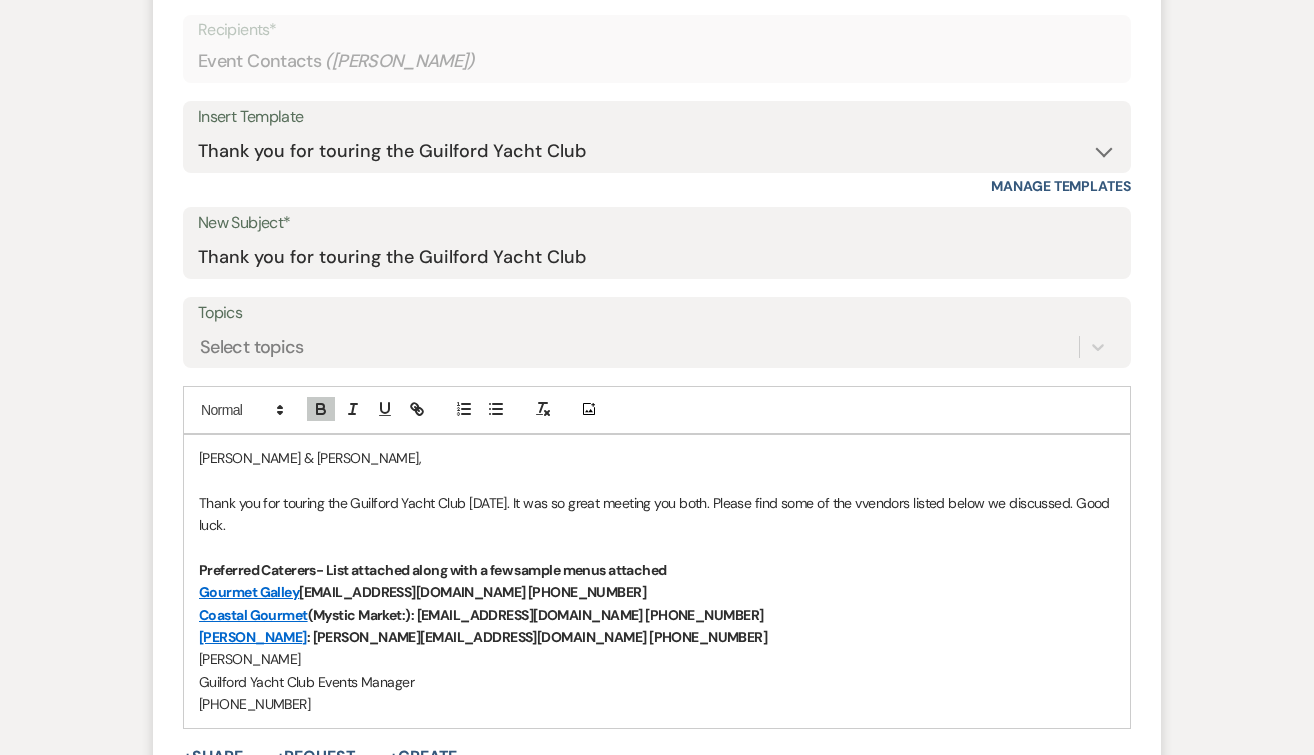 click on "[PERSON_NAME] : [PERSON_NAME][EMAIL_ADDRESS][DOMAIN_NAME] [PHONE_NUMBER]" at bounding box center [657, 637] 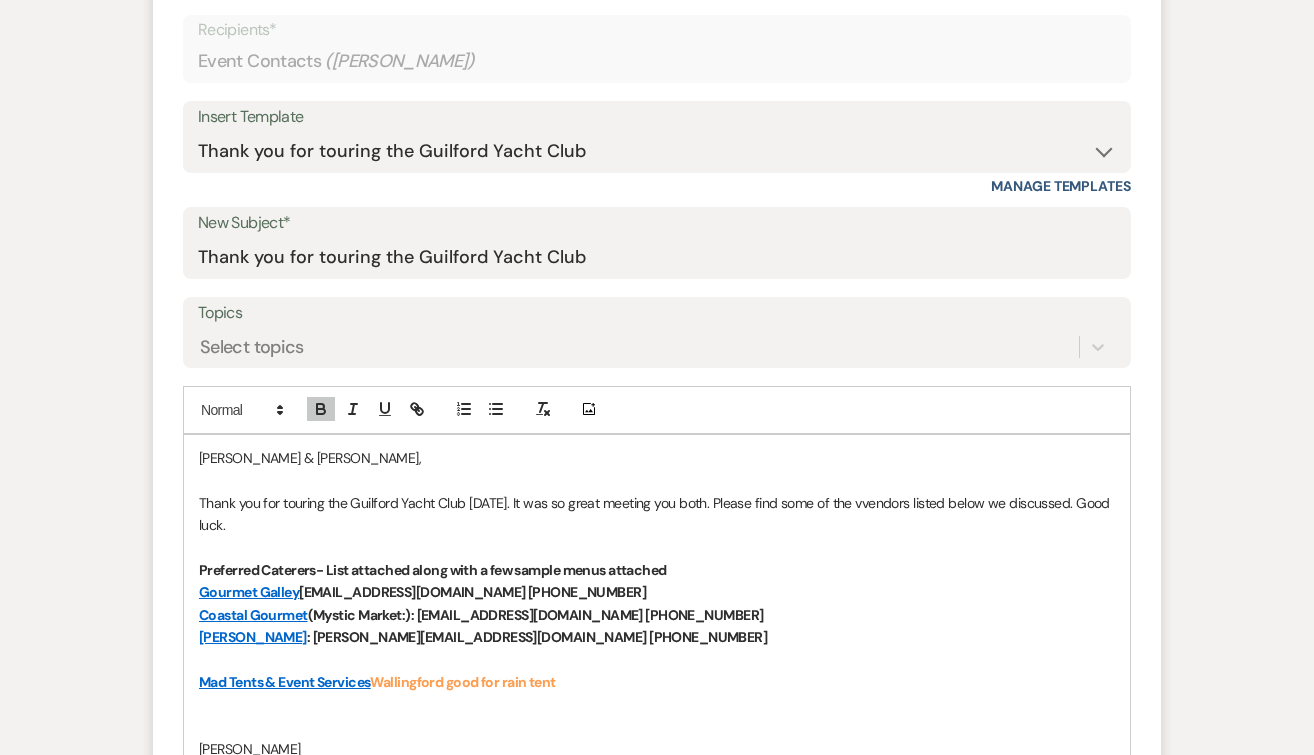 click on "Mad Tents & Event Services  Wallingford good for rain tent" at bounding box center [657, 682] 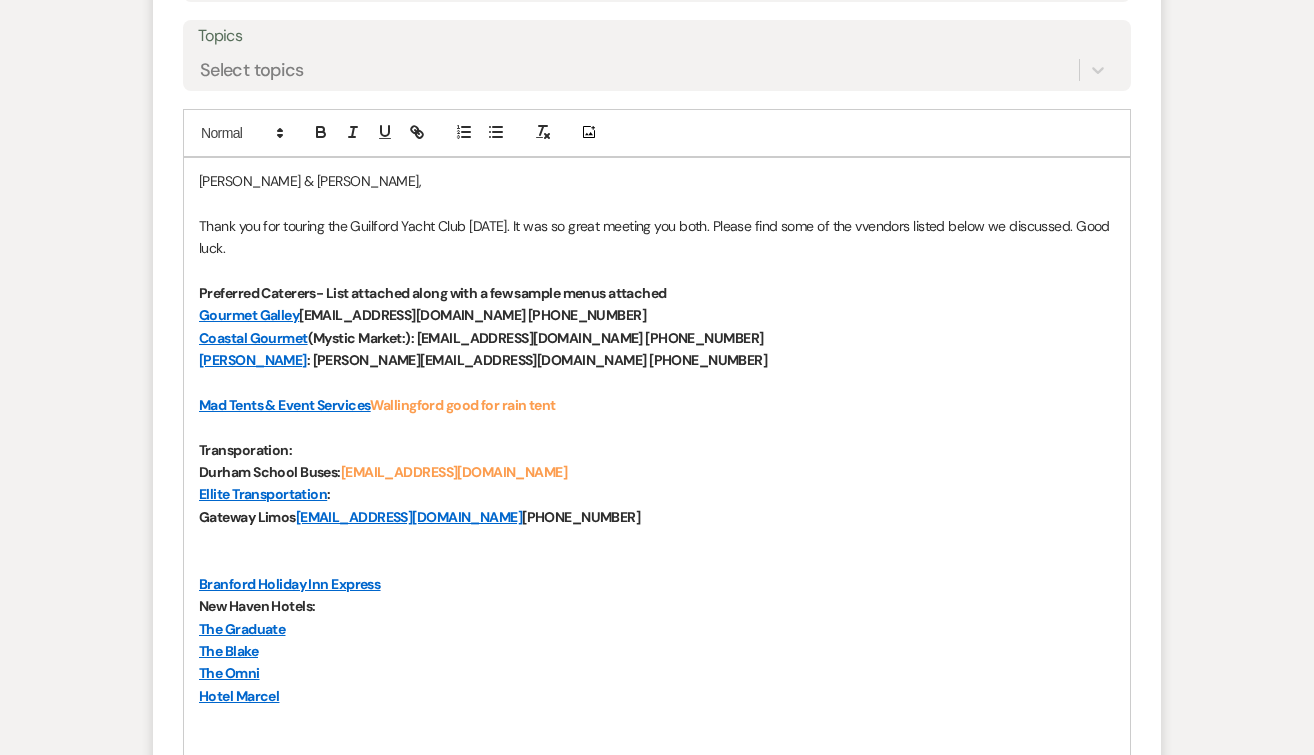 scroll, scrollTop: 1182, scrollLeft: 0, axis: vertical 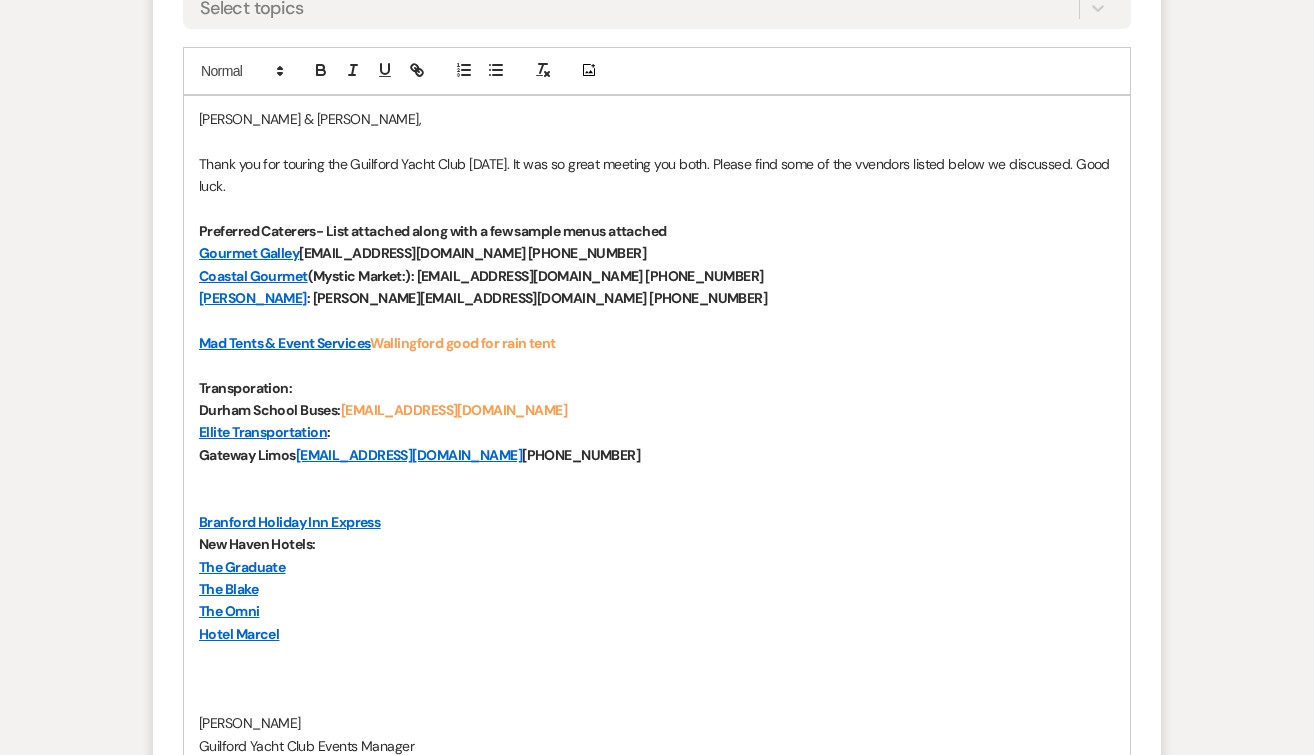 click on "www.libertylimo" at bounding box center [657, 500] 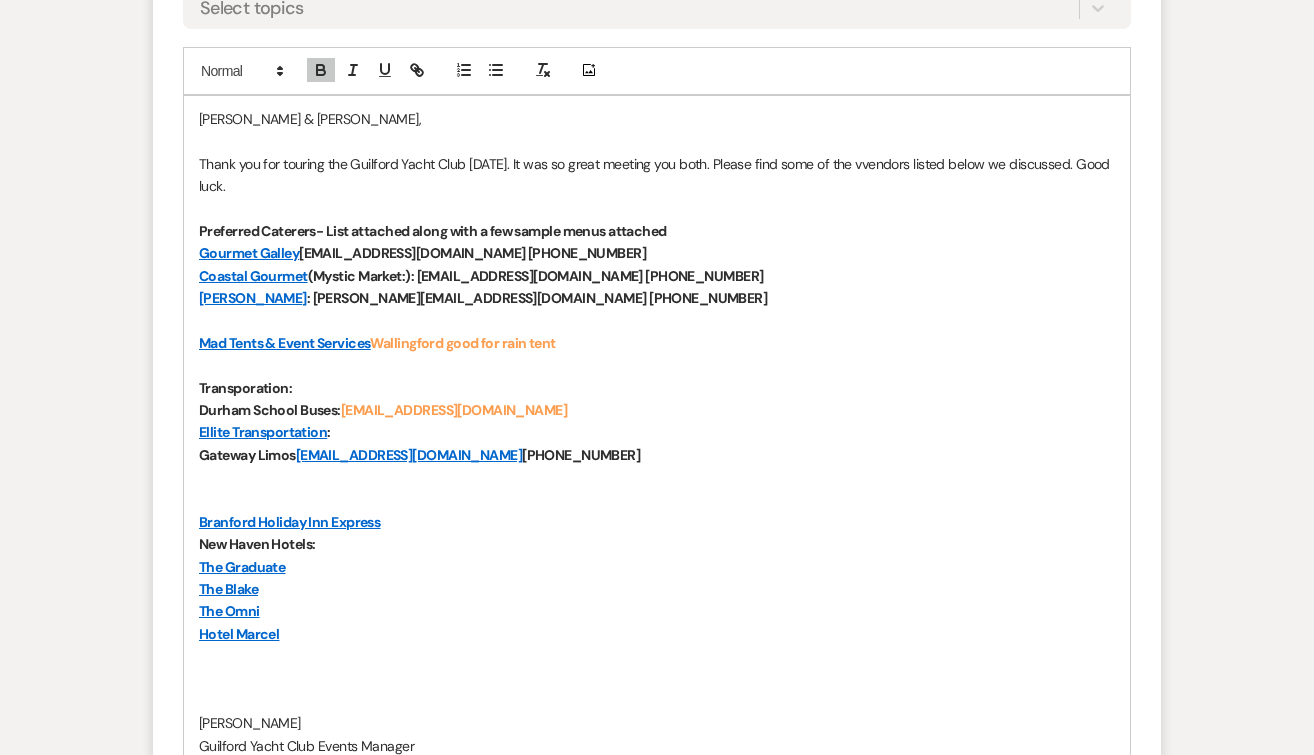 click on "www.libertylimo" at bounding box center [251, 500] 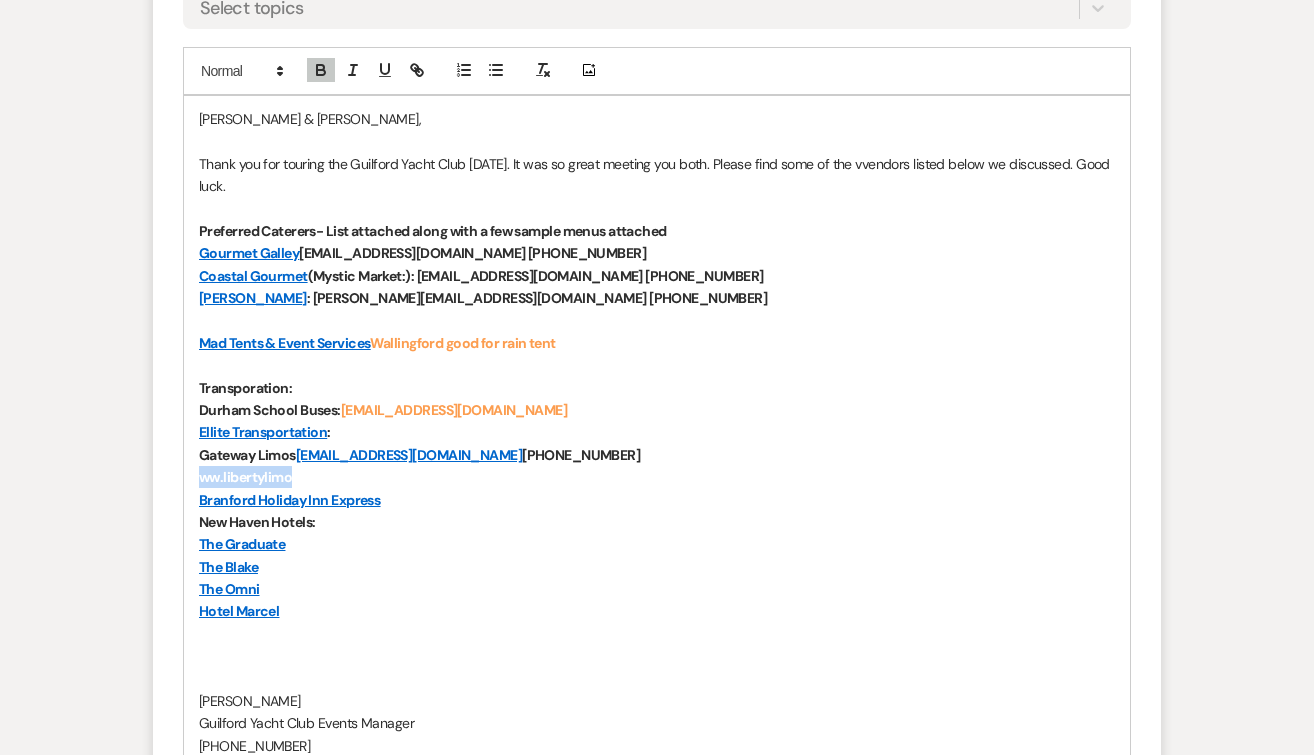 drag, startPoint x: 296, startPoint y: 475, endPoint x: 190, endPoint y: 481, distance: 106.16968 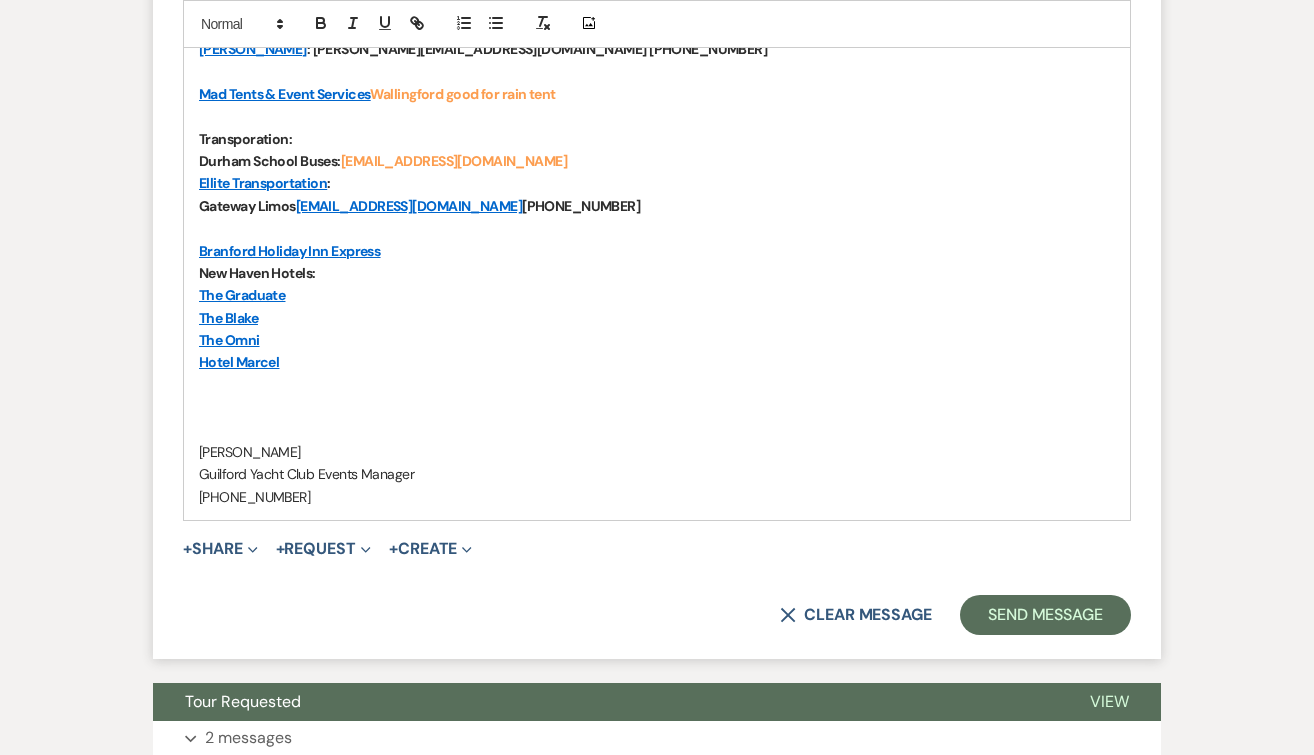 scroll, scrollTop: 1589, scrollLeft: 0, axis: vertical 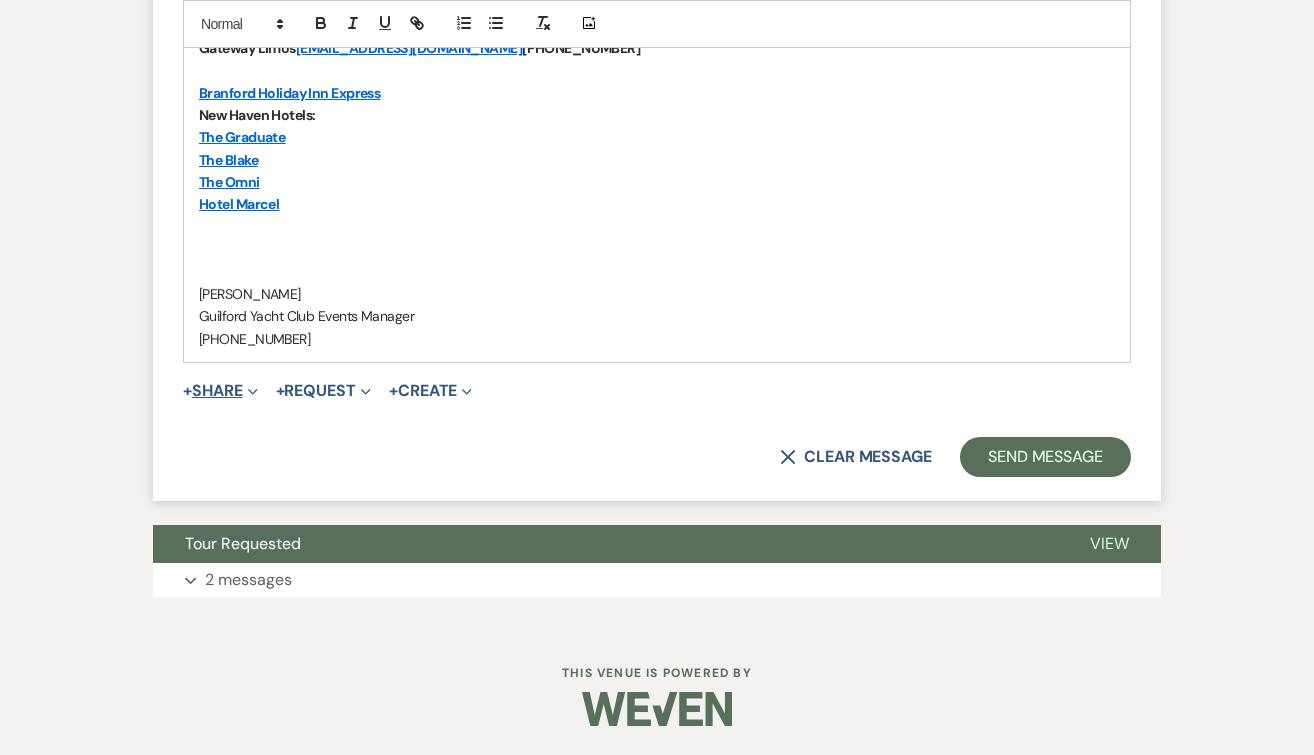 click on "+  Share Expand" at bounding box center [220, 391] 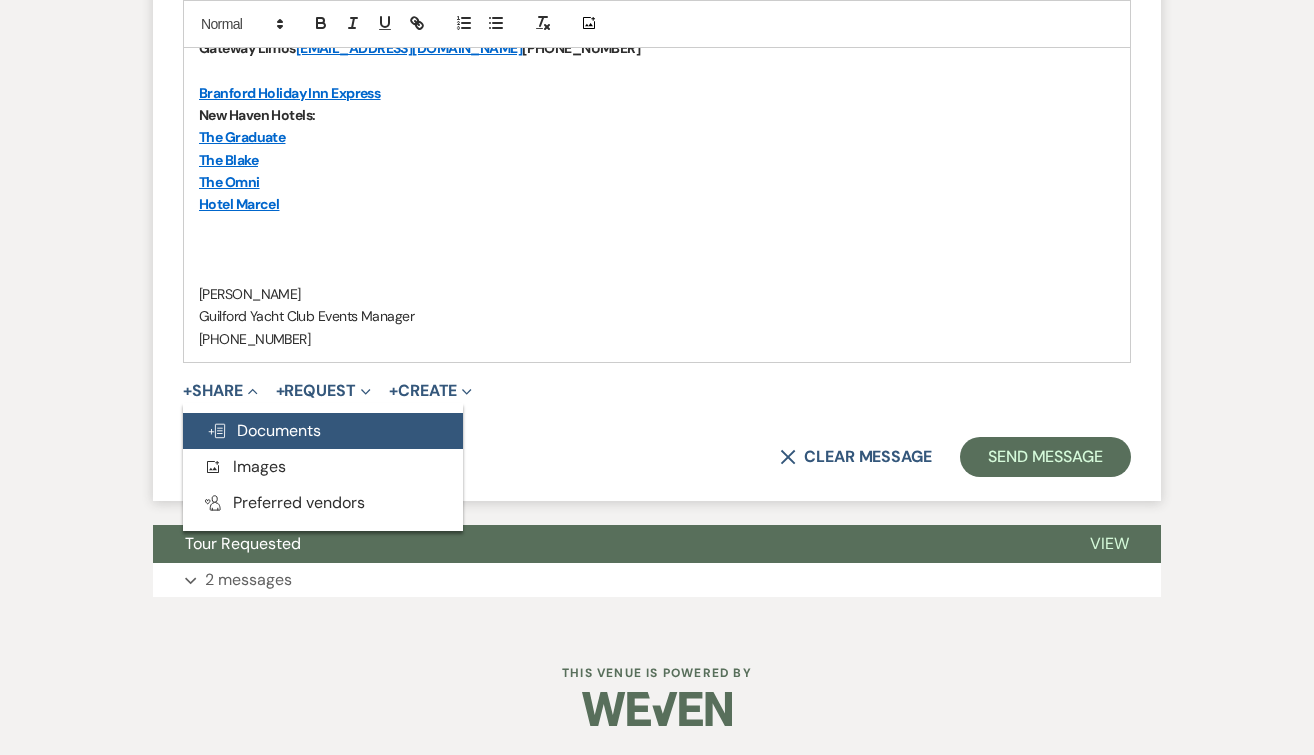 click on "Doc Upload Documents" at bounding box center [264, 430] 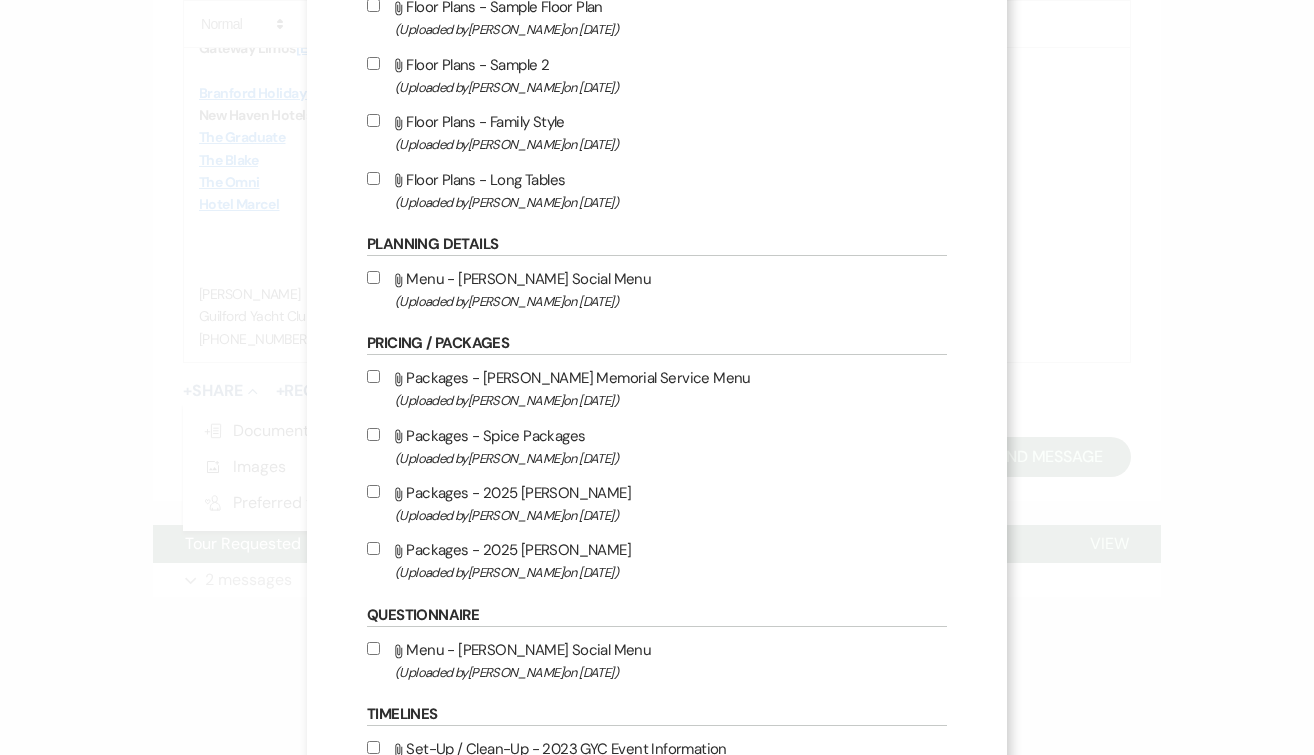 scroll, scrollTop: 535, scrollLeft: 0, axis: vertical 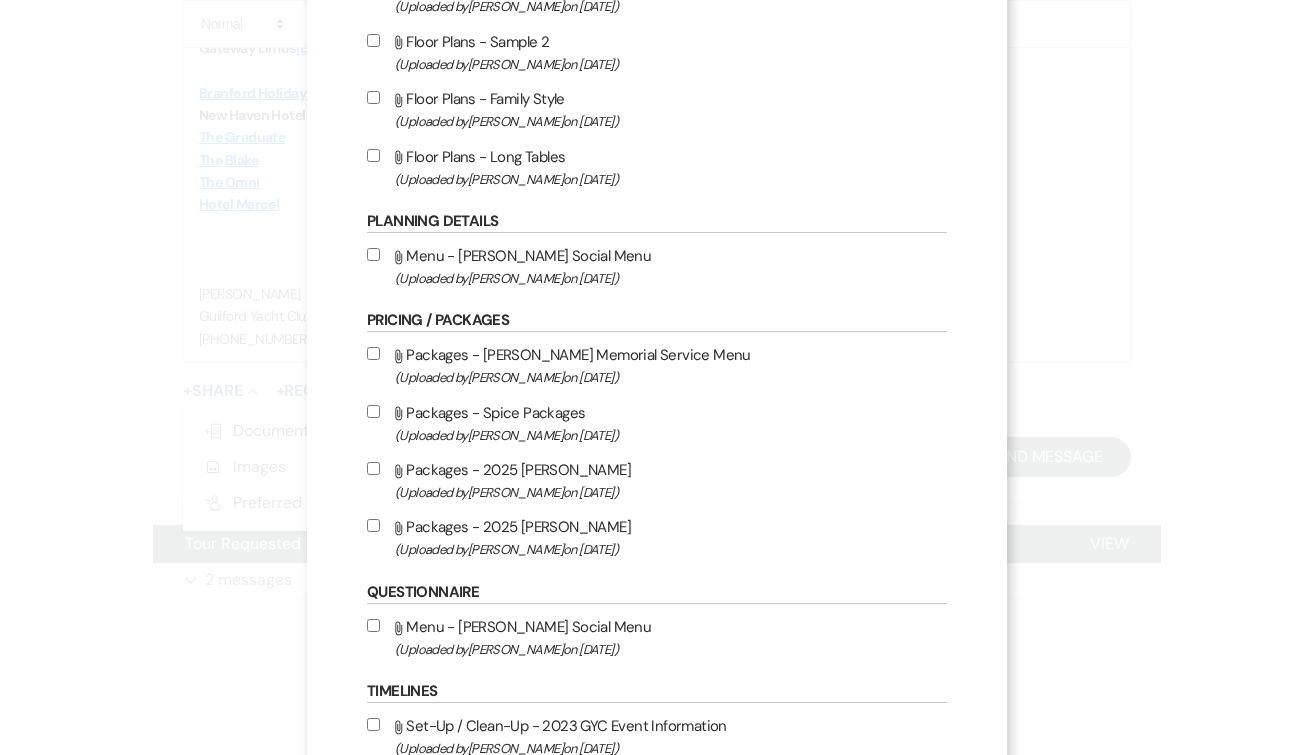click on "Attach File Packages - 2025 [PERSON_NAME]  (Uploaded by  [PERSON_NAME]  on   [DATE] )" at bounding box center [373, 525] 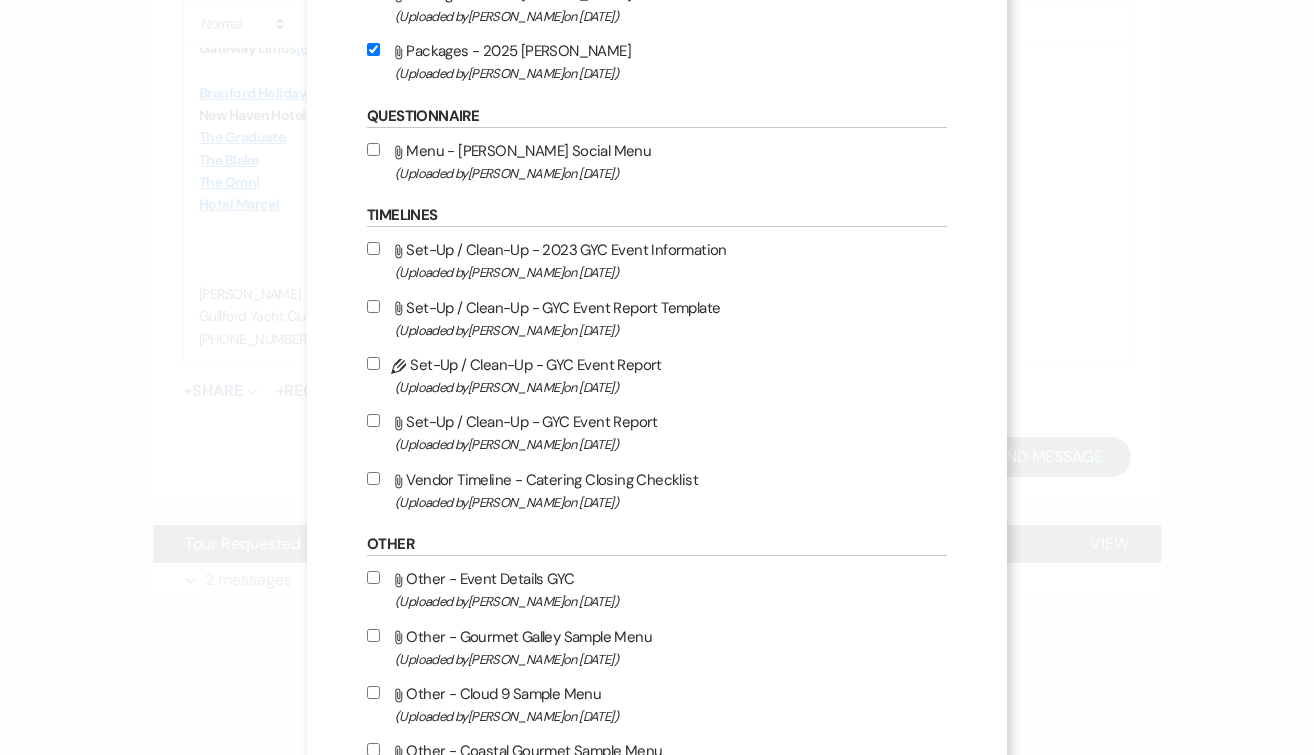 scroll, scrollTop: 1109, scrollLeft: 0, axis: vertical 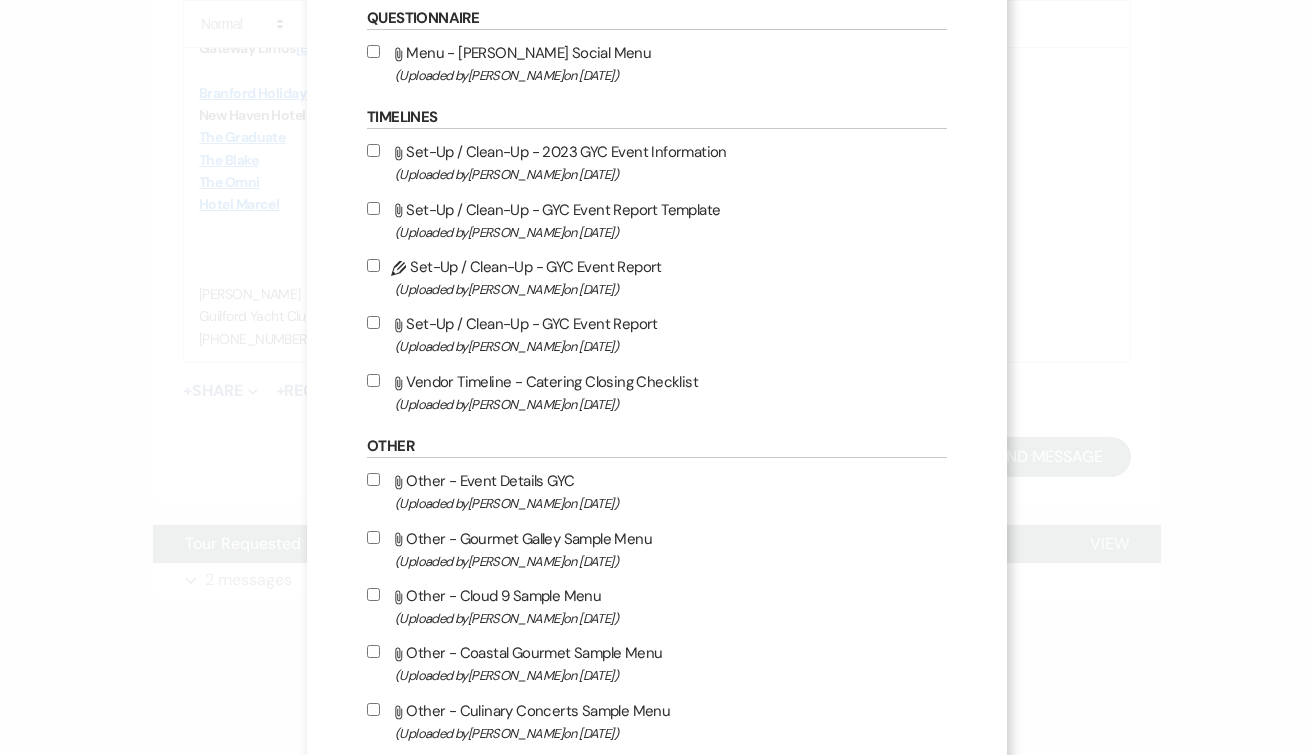 click on "Attach File Other - Gourmet Galley Sample Menu (Uploaded by  [PERSON_NAME]  on   [DATE] )" at bounding box center (373, 537) 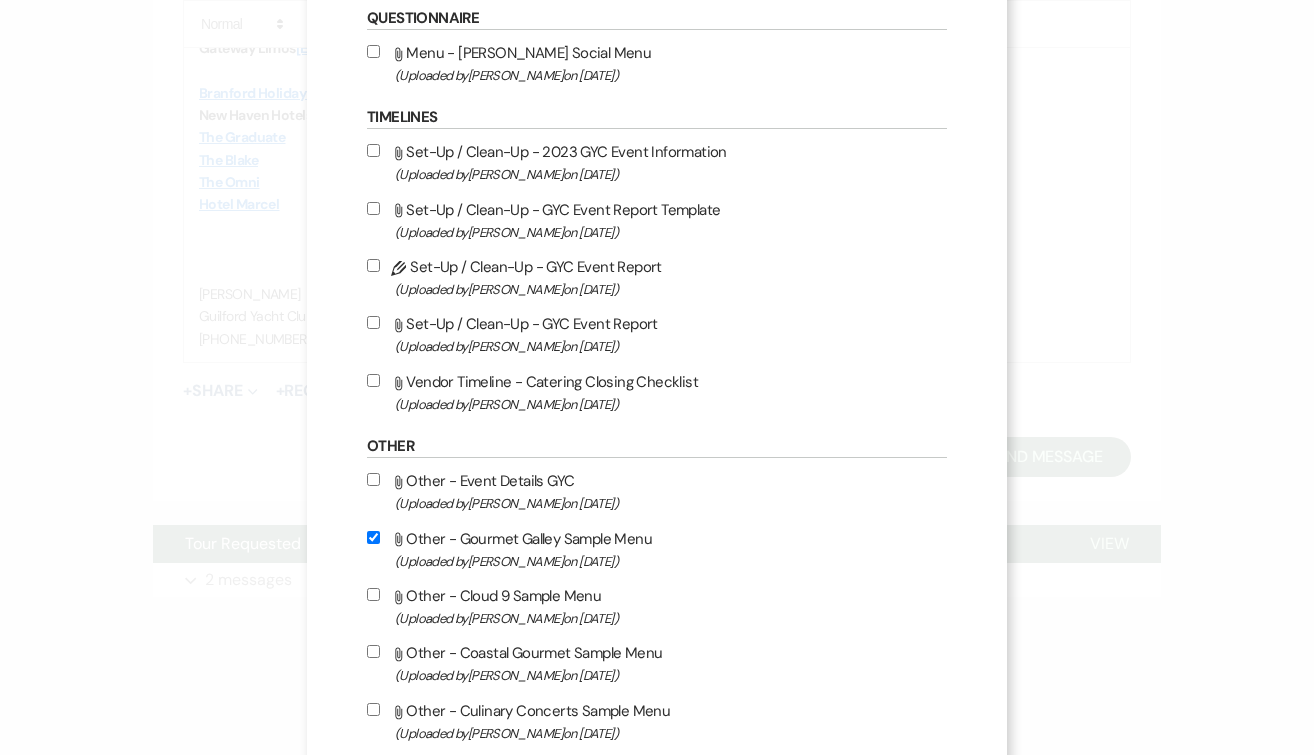 checkbox on "true" 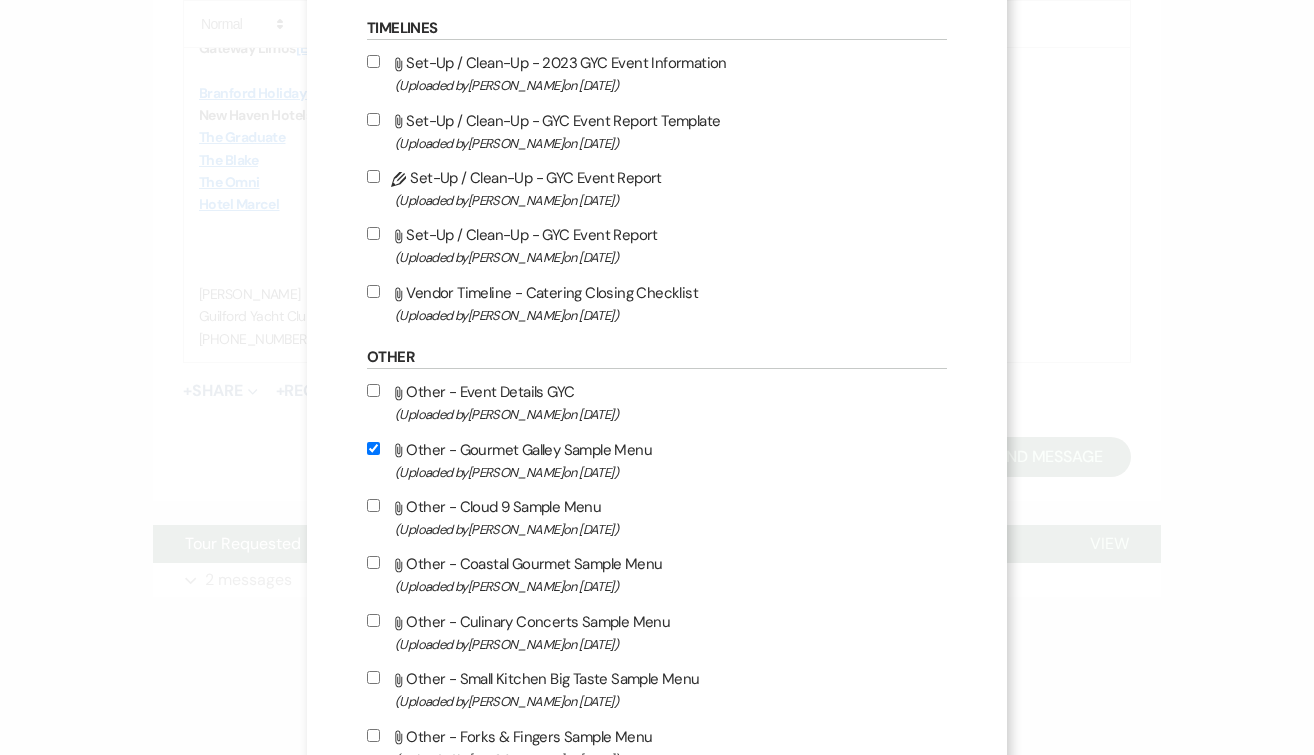 scroll, scrollTop: 1238, scrollLeft: 0, axis: vertical 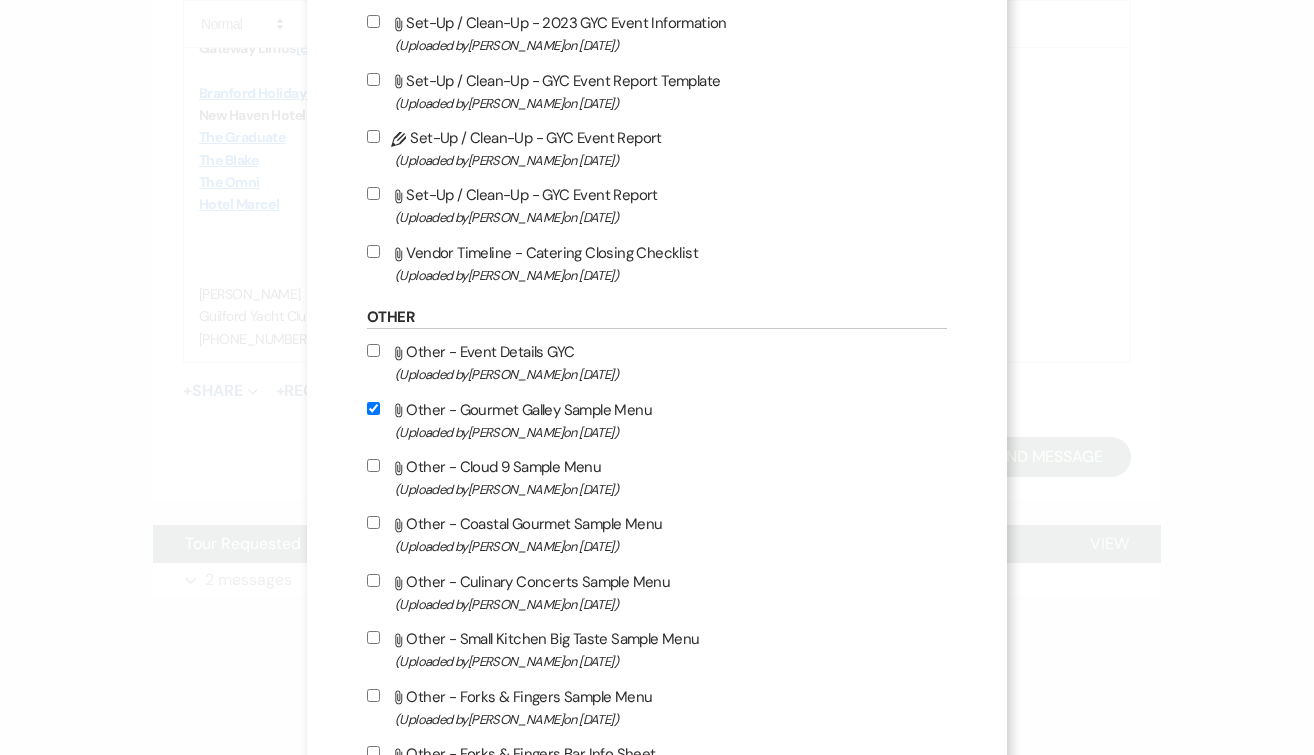 click on "Attach File Other - Coastal Gourmet Sample Menu (Uploaded by  [PERSON_NAME]  on   [DATE] )" at bounding box center (373, 522) 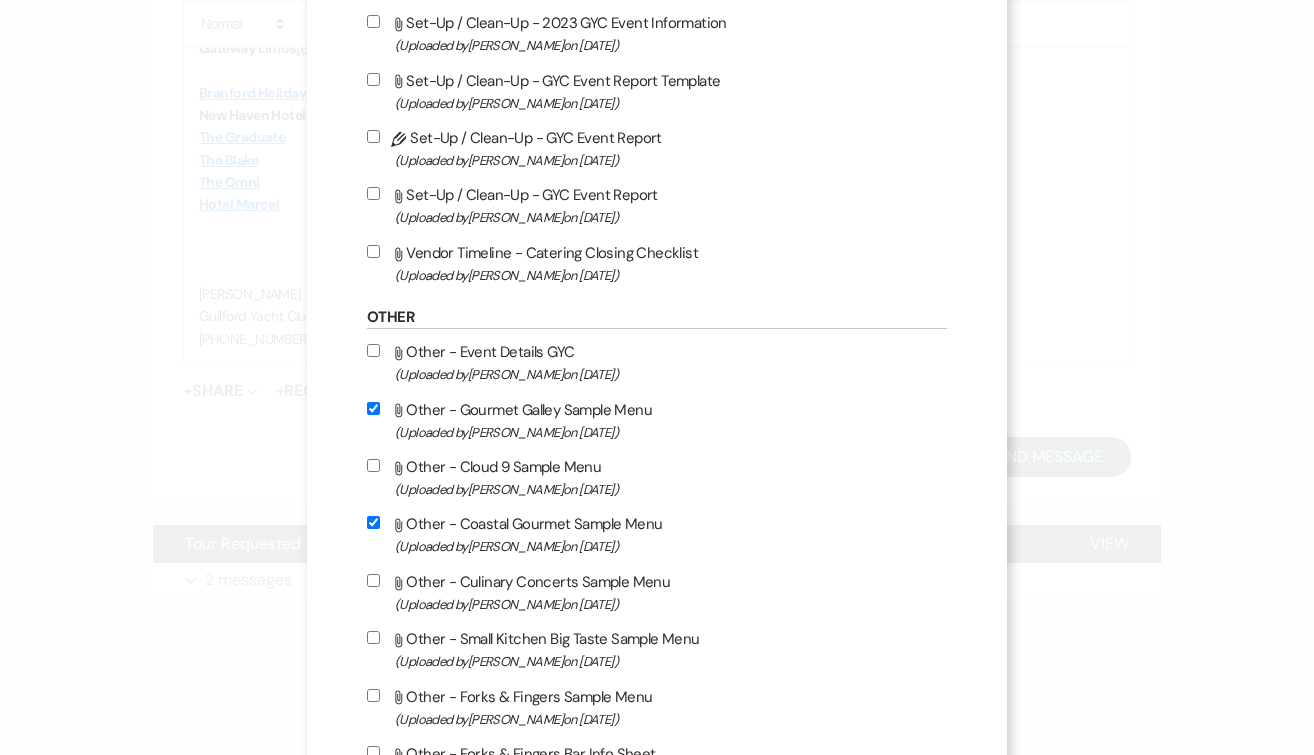 scroll, scrollTop: 1636, scrollLeft: 0, axis: vertical 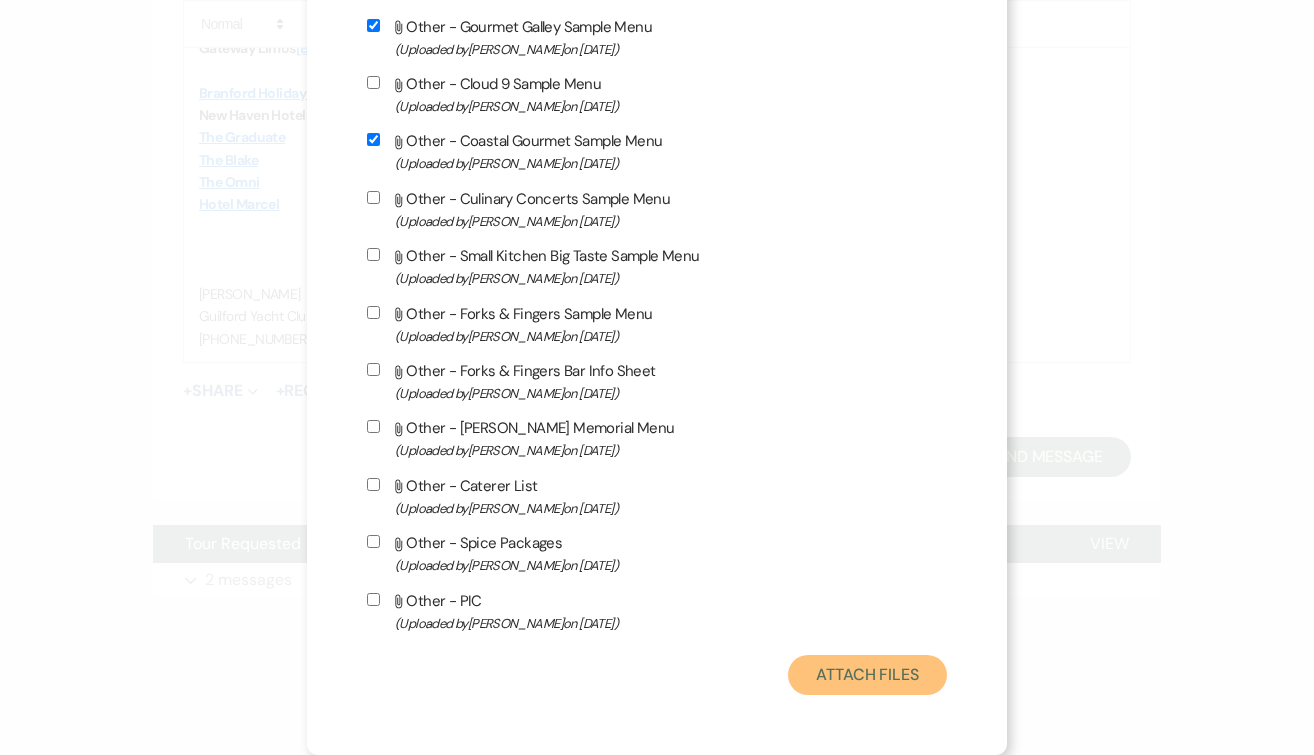 click on "Attach Files" at bounding box center (867, 675) 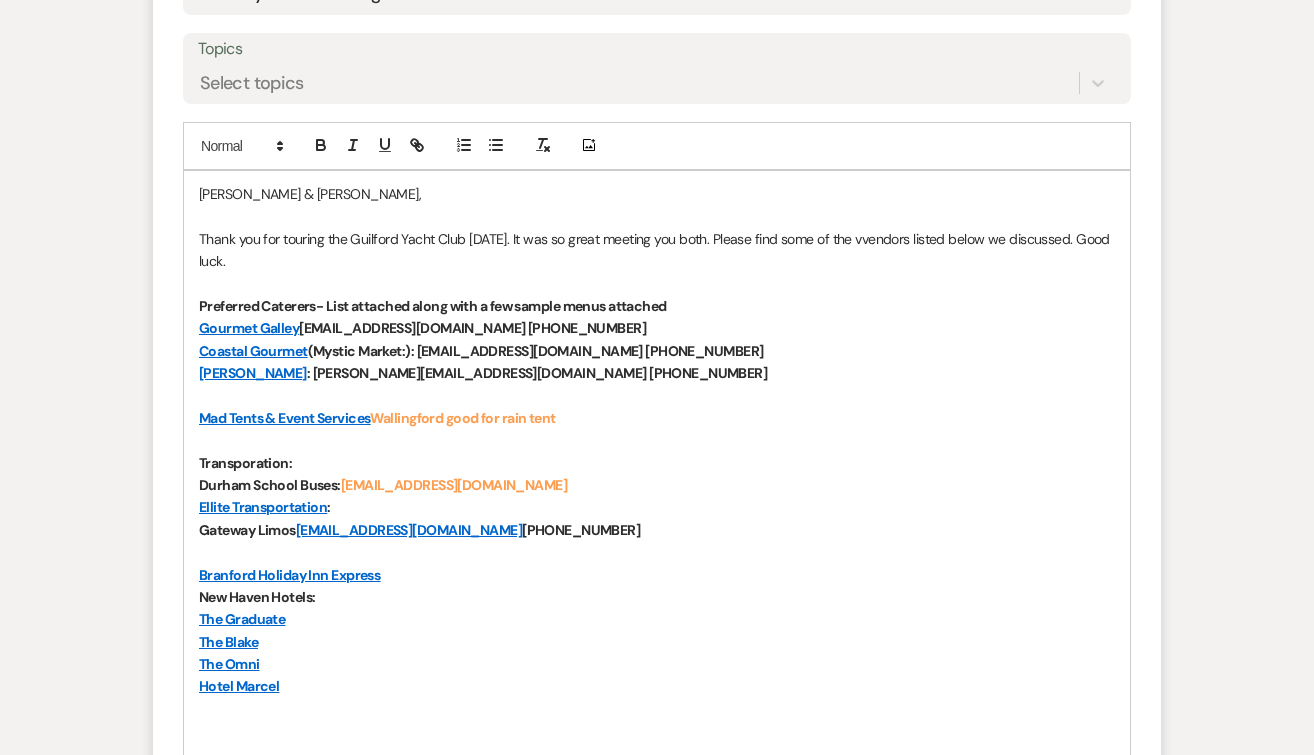 scroll, scrollTop: 1029, scrollLeft: 0, axis: vertical 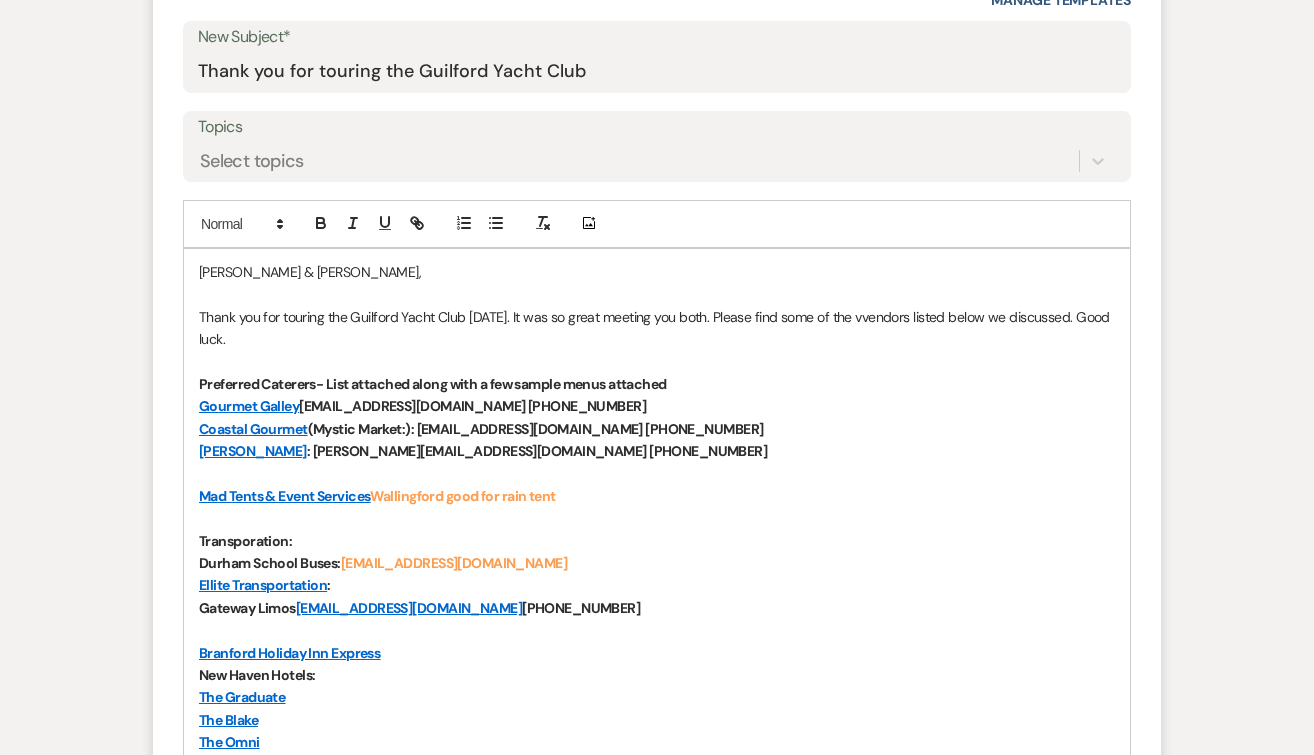 click on "Thank you for touring the Guilford Yacht Club [DATE]. It was so great meeting you both. Please find some of the vvendors listed below we discussed. Good luck." at bounding box center [657, 328] 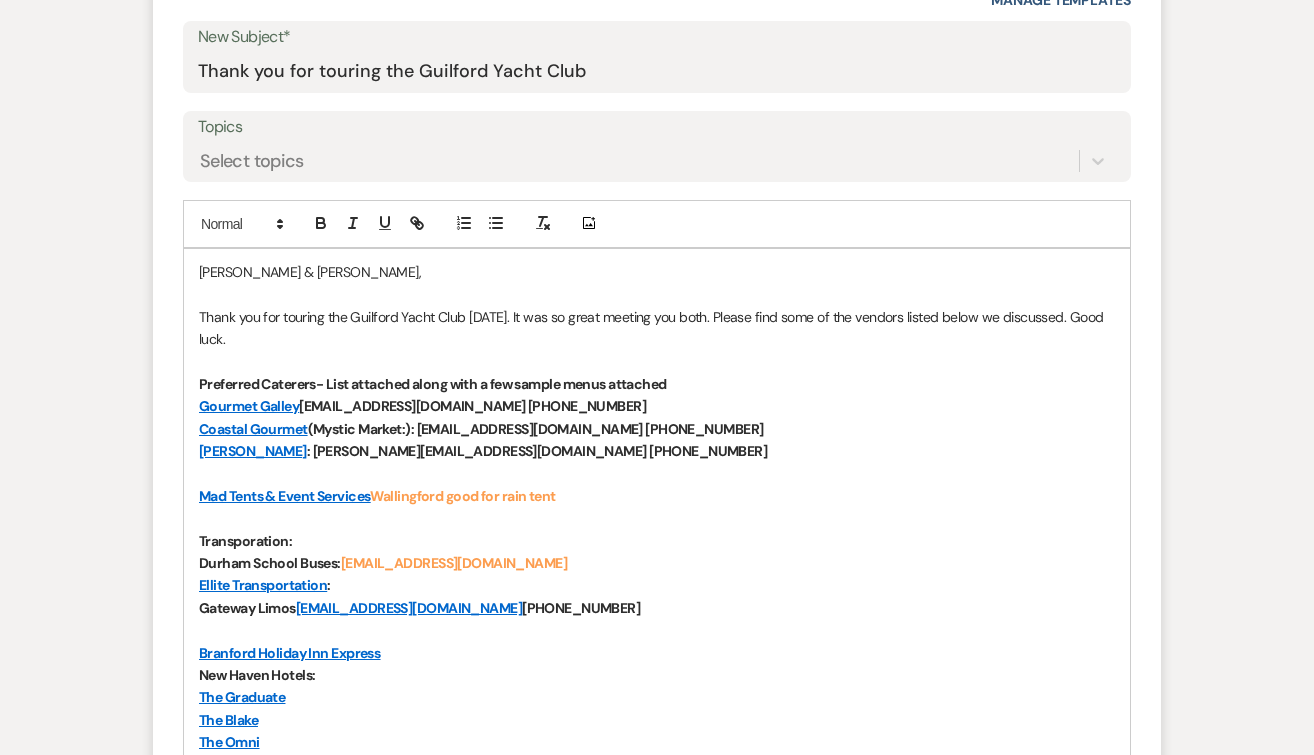 click on "Thank you for touring the Guilford Yacht Club [DATE]. It was so great meeting you both. Please find some of the vendors listed below we discussed. Good luck." at bounding box center (657, 328) 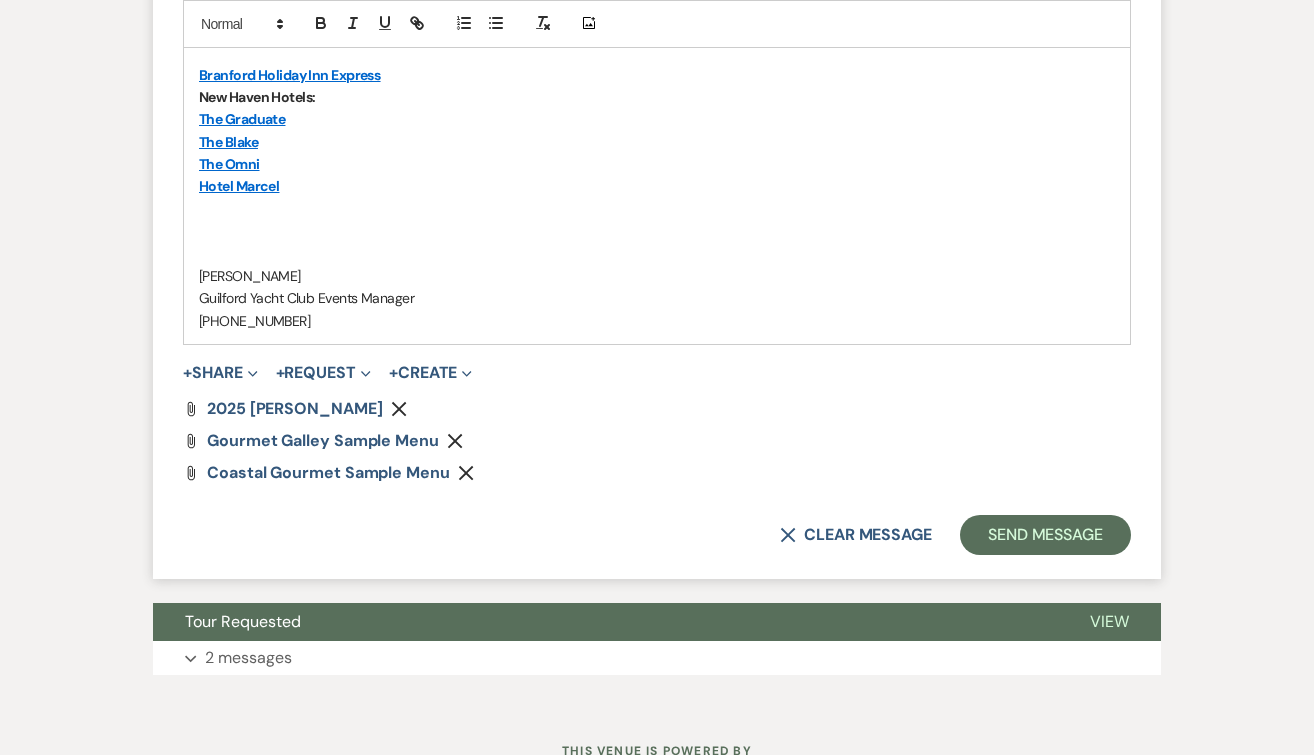 scroll, scrollTop: 1620, scrollLeft: 0, axis: vertical 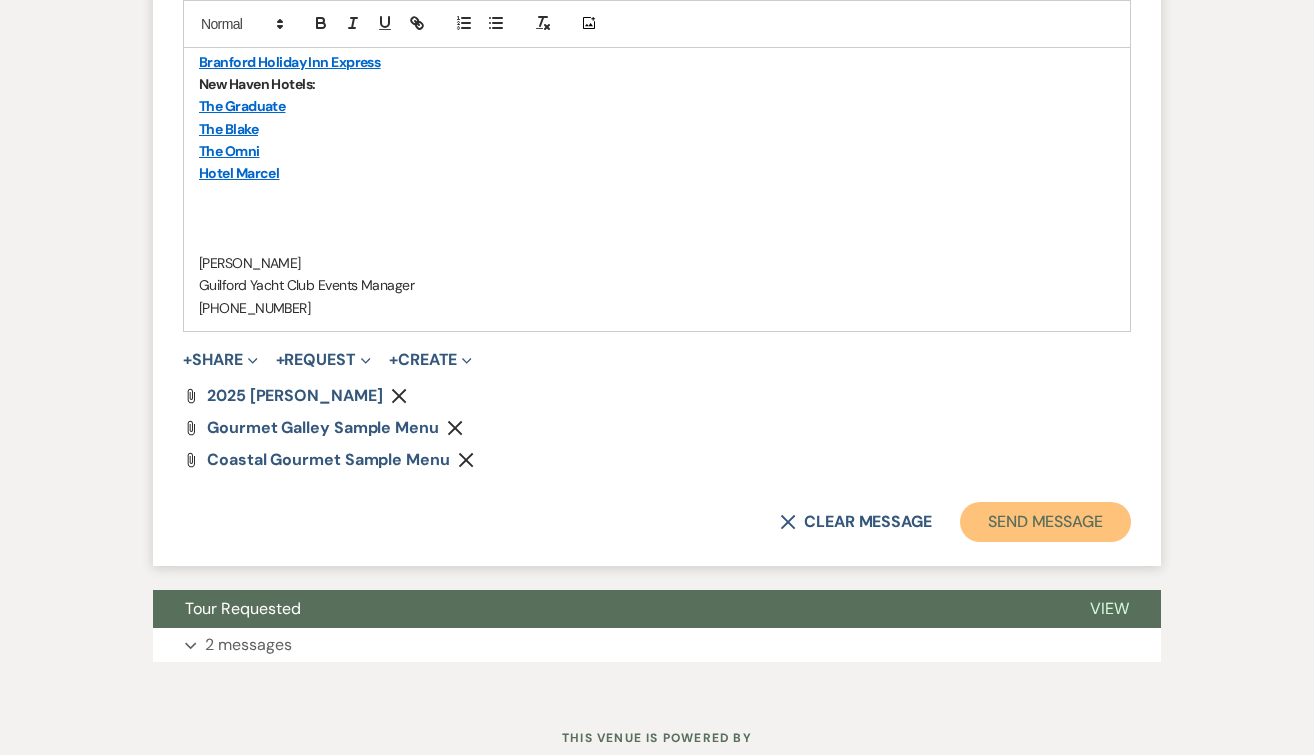 click on "Send Message" at bounding box center (1045, 522) 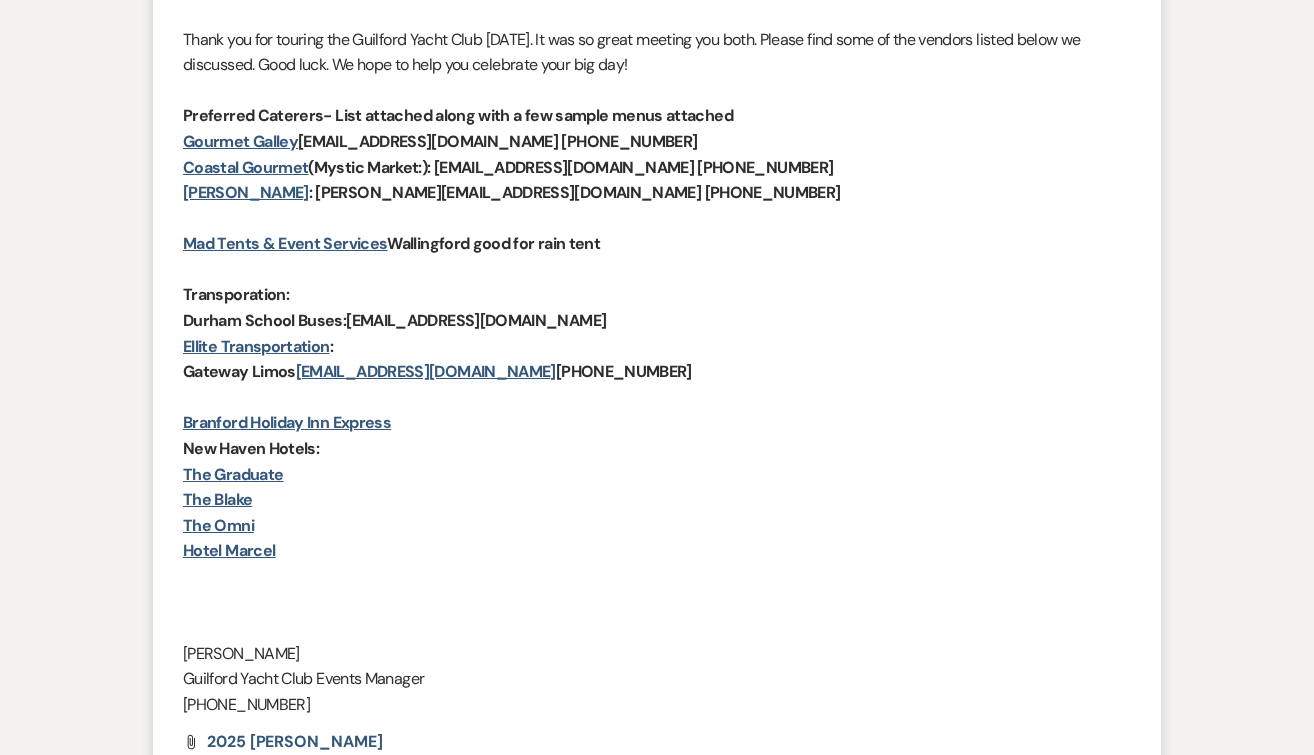 scroll, scrollTop: 0, scrollLeft: 0, axis: both 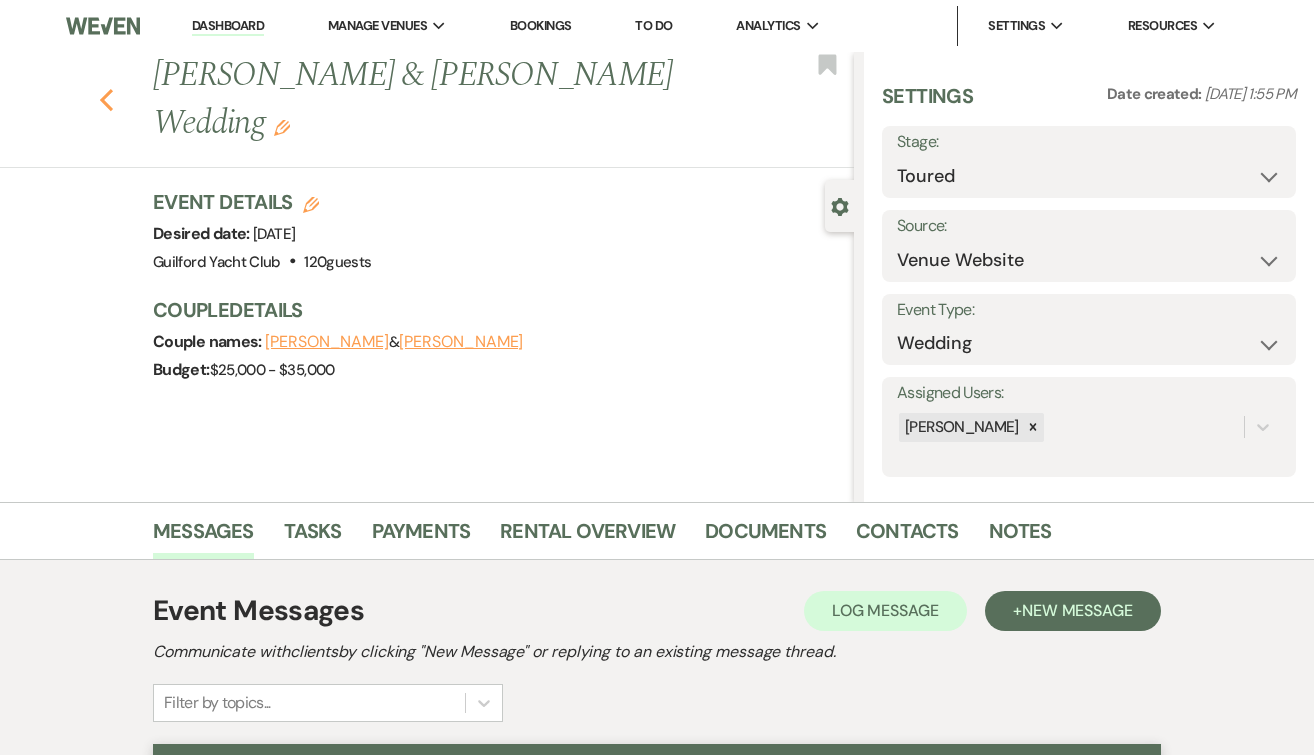 click 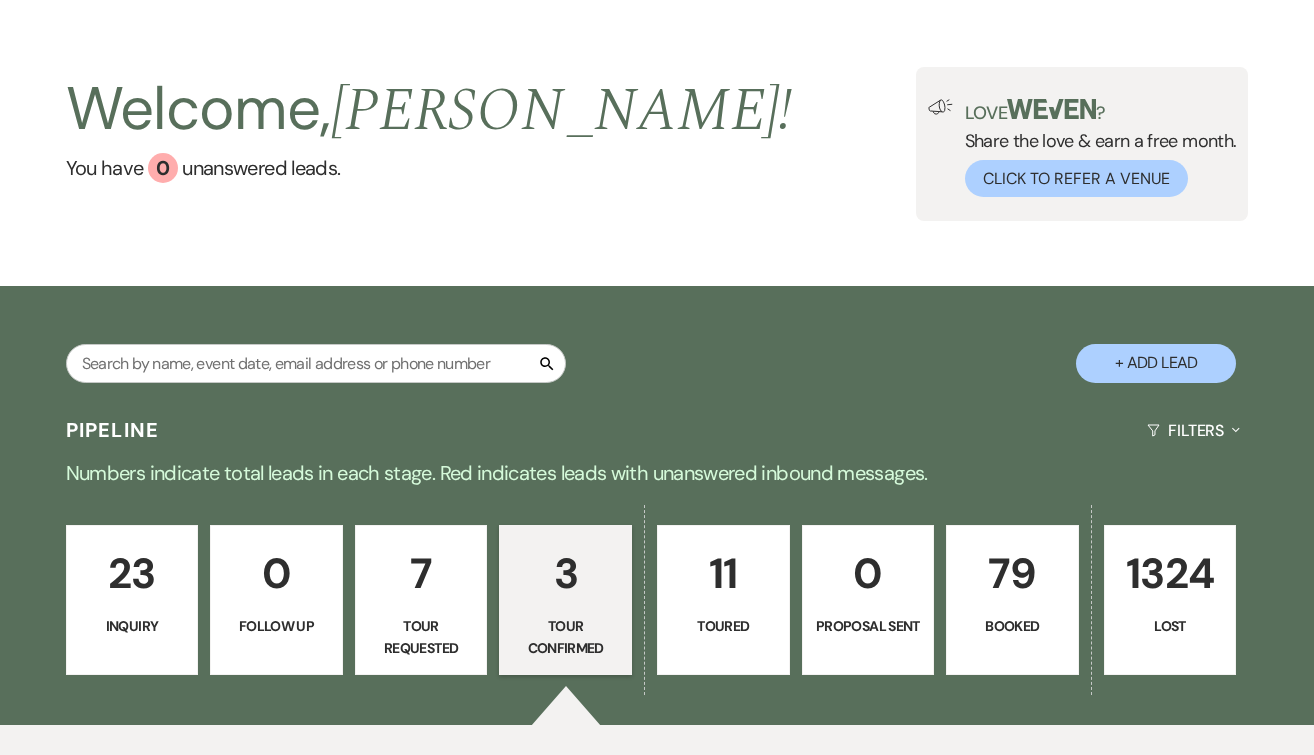 scroll, scrollTop: 13, scrollLeft: 0, axis: vertical 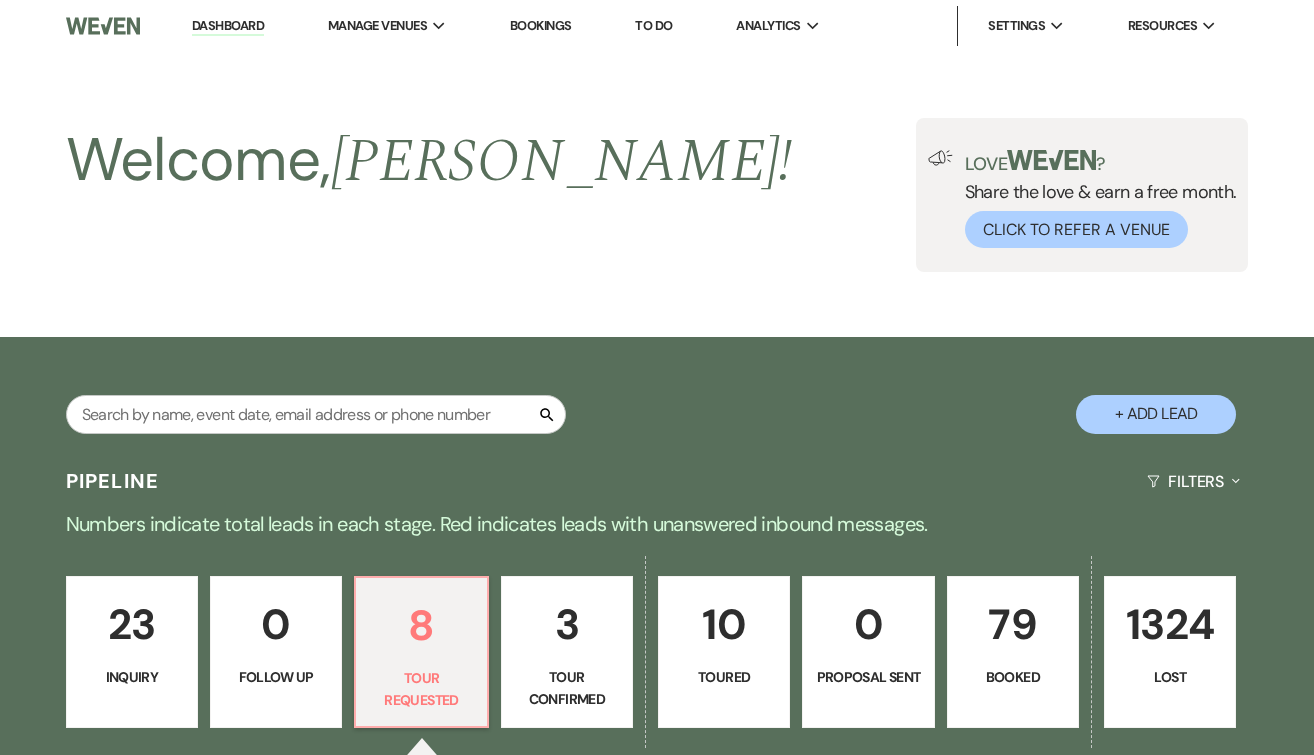 select on "2" 